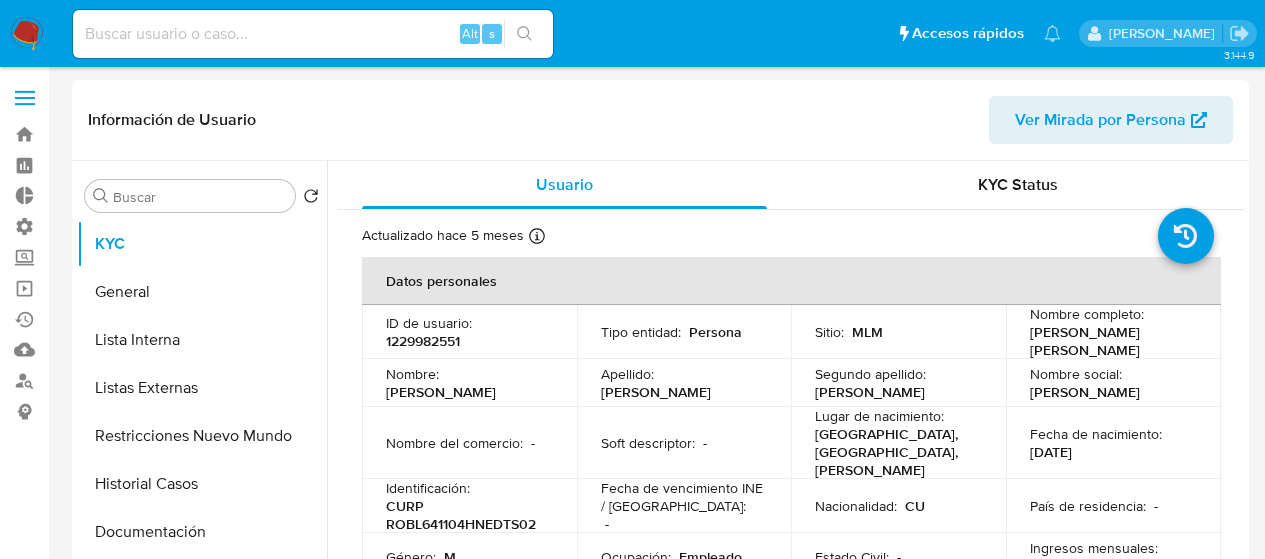 select on "10" 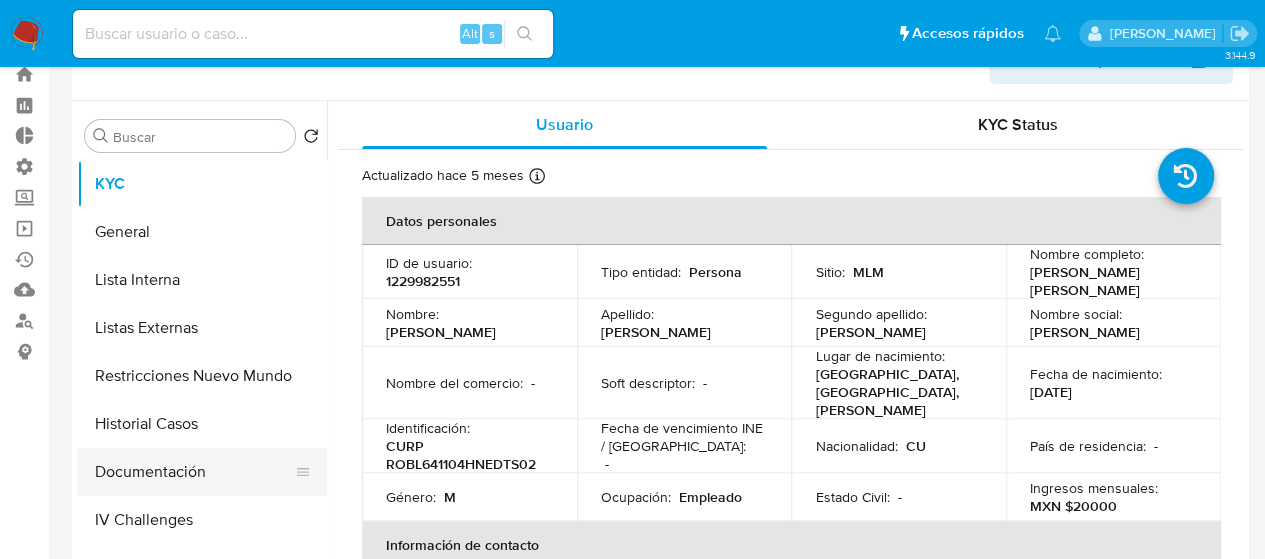 scroll, scrollTop: 0, scrollLeft: 0, axis: both 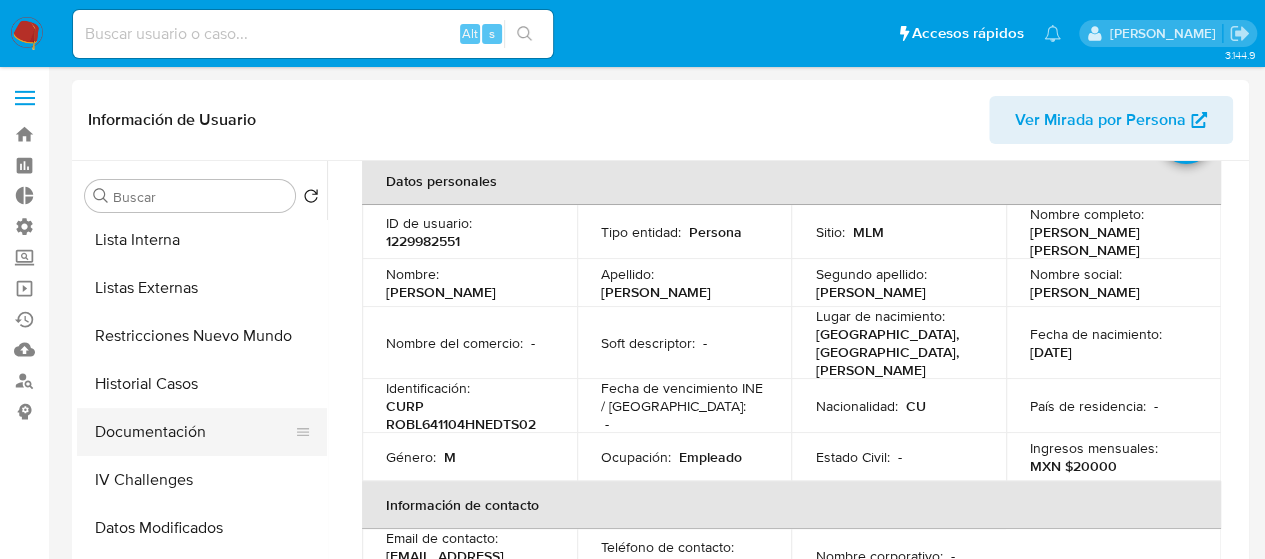 click on "Documentación" at bounding box center [194, 432] 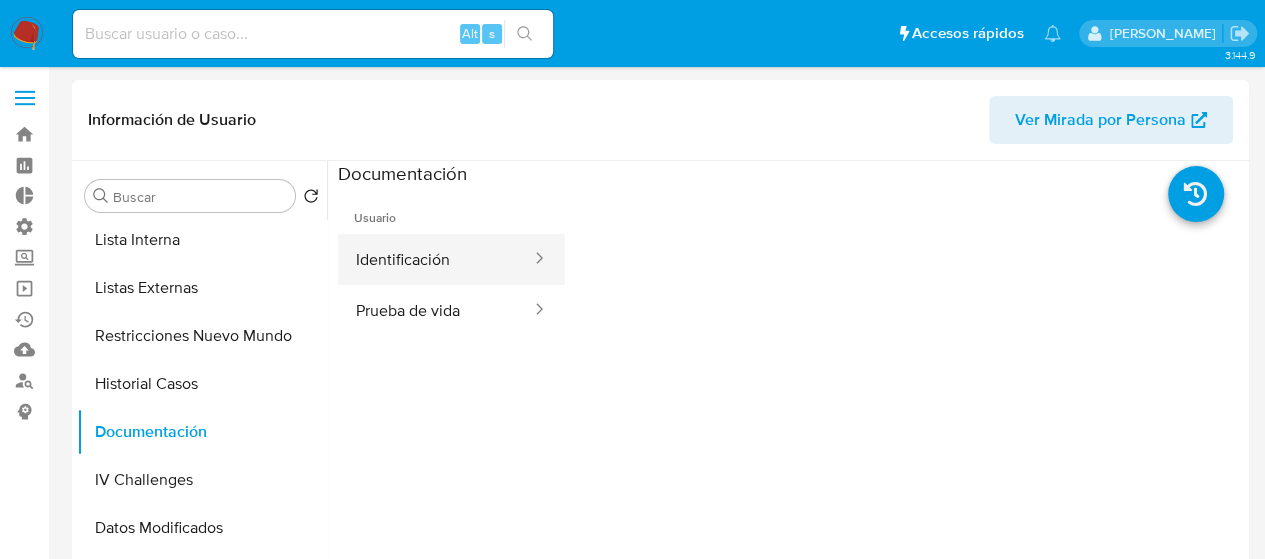 click on "Identificación" at bounding box center [435, 259] 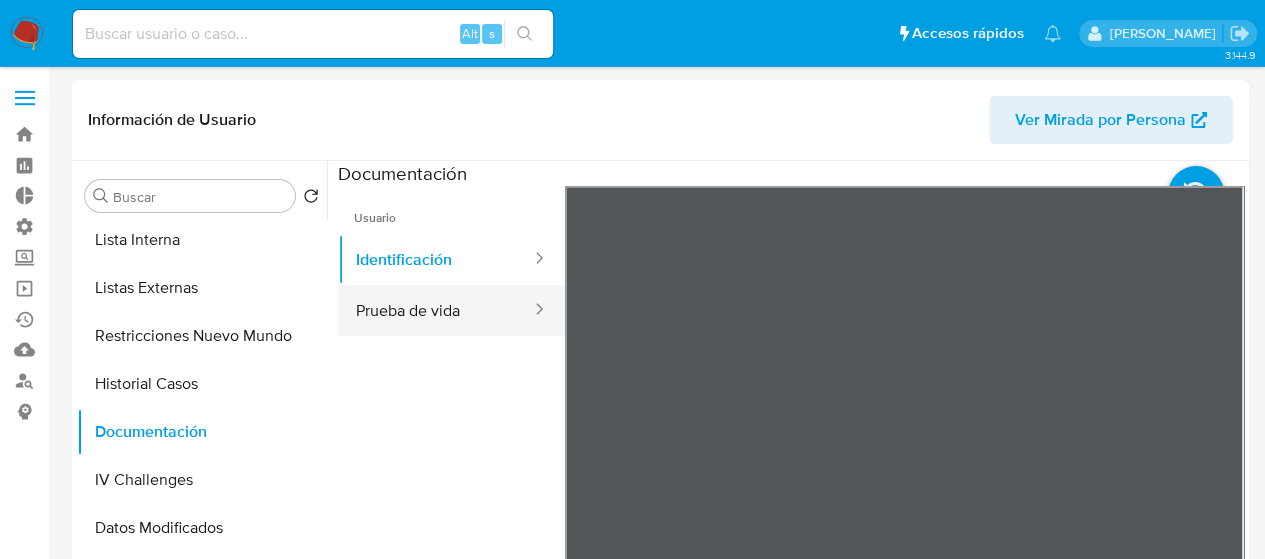 click on "Prueba de vida" at bounding box center (435, 310) 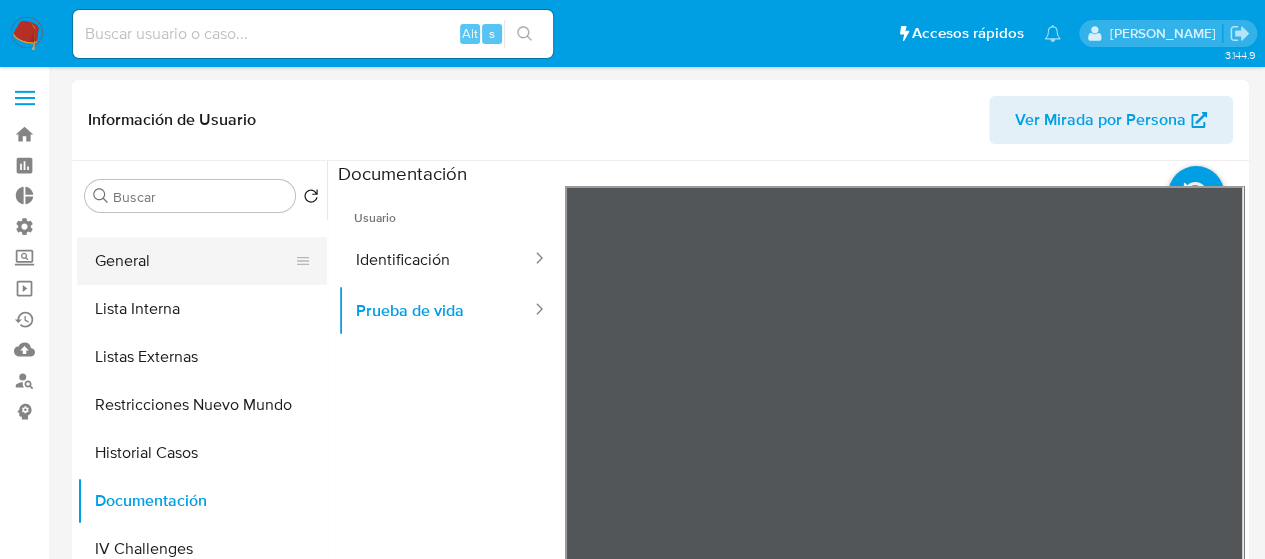 scroll, scrollTop: 0, scrollLeft: 0, axis: both 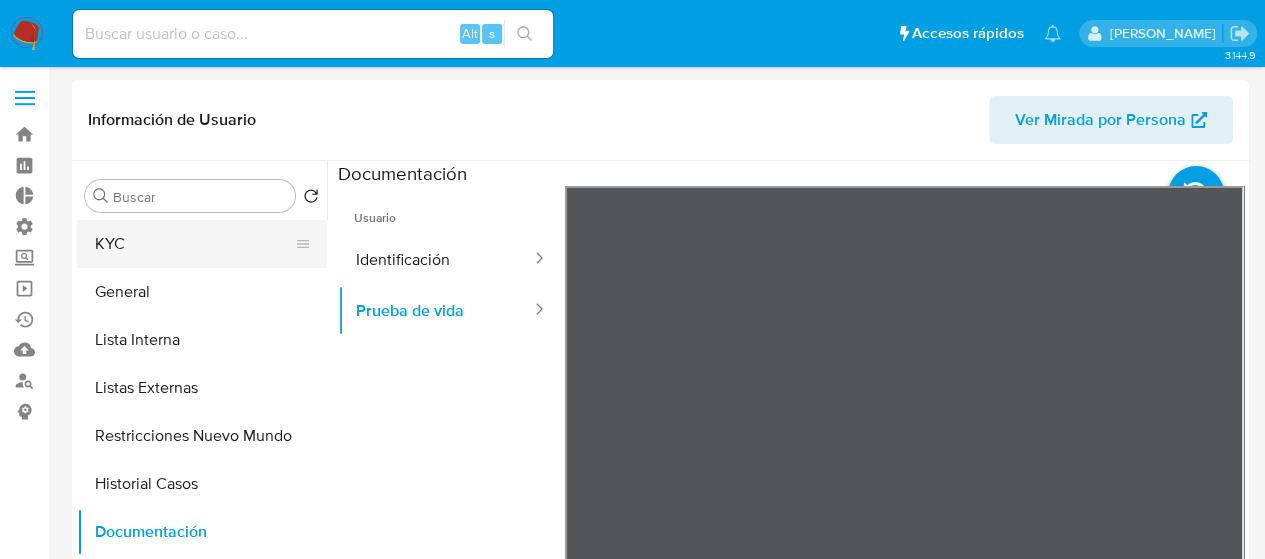 click on "KYC" at bounding box center (194, 244) 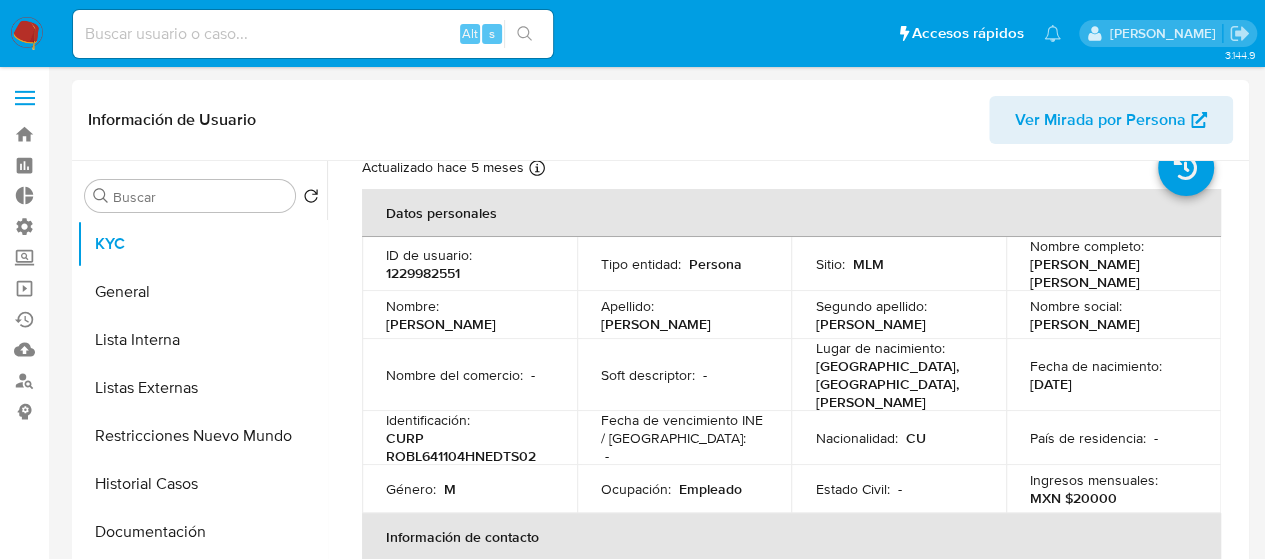 scroll, scrollTop: 100, scrollLeft: 0, axis: vertical 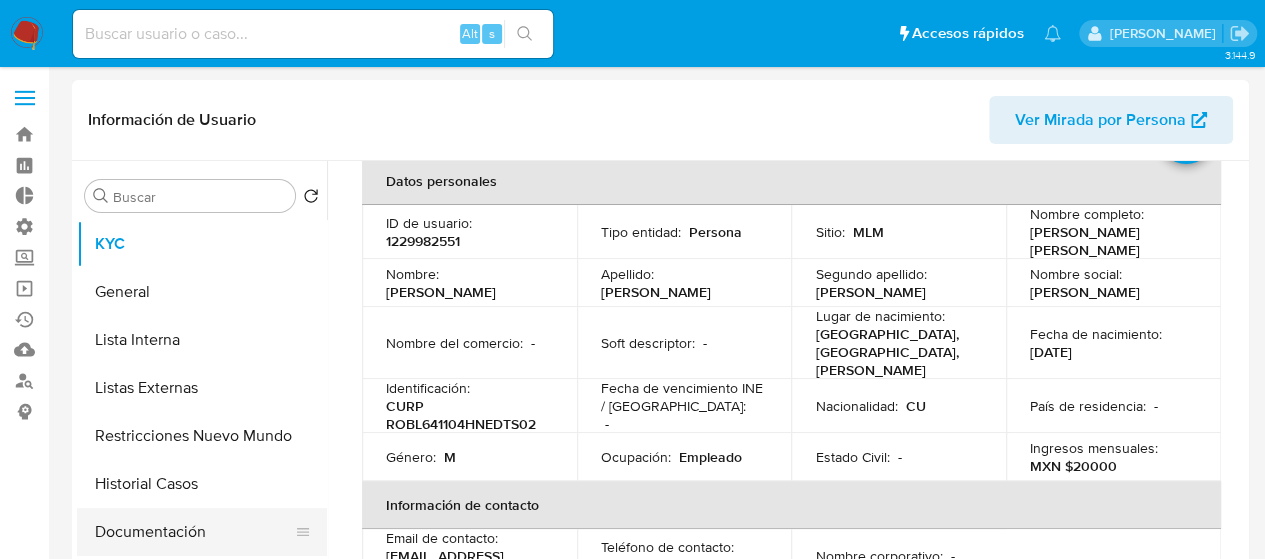 click on "Documentación" at bounding box center (194, 532) 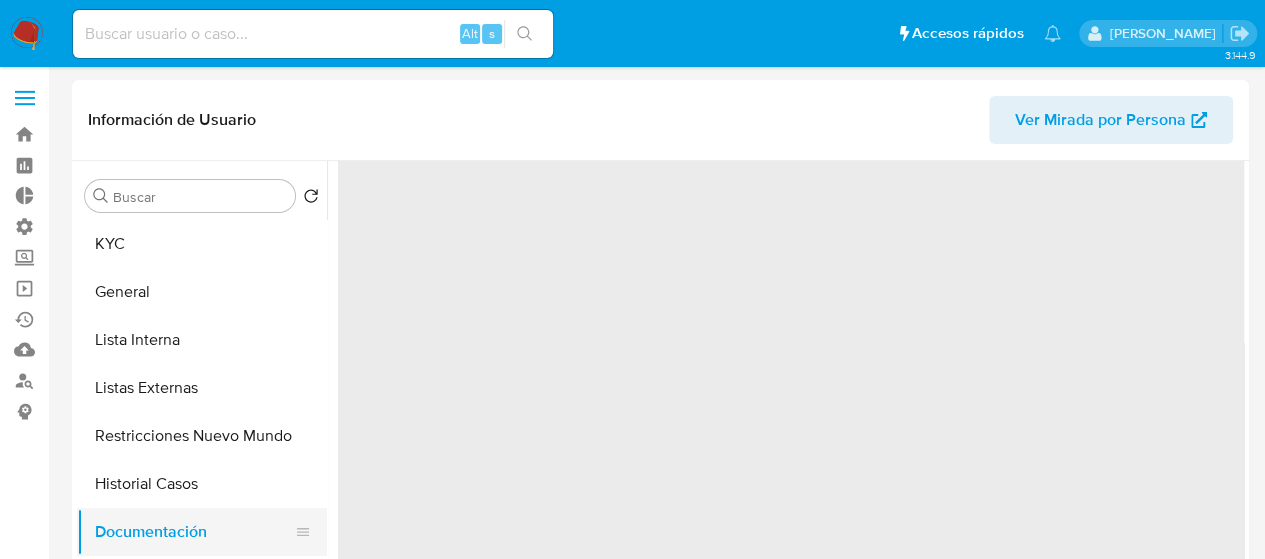 scroll, scrollTop: 0, scrollLeft: 0, axis: both 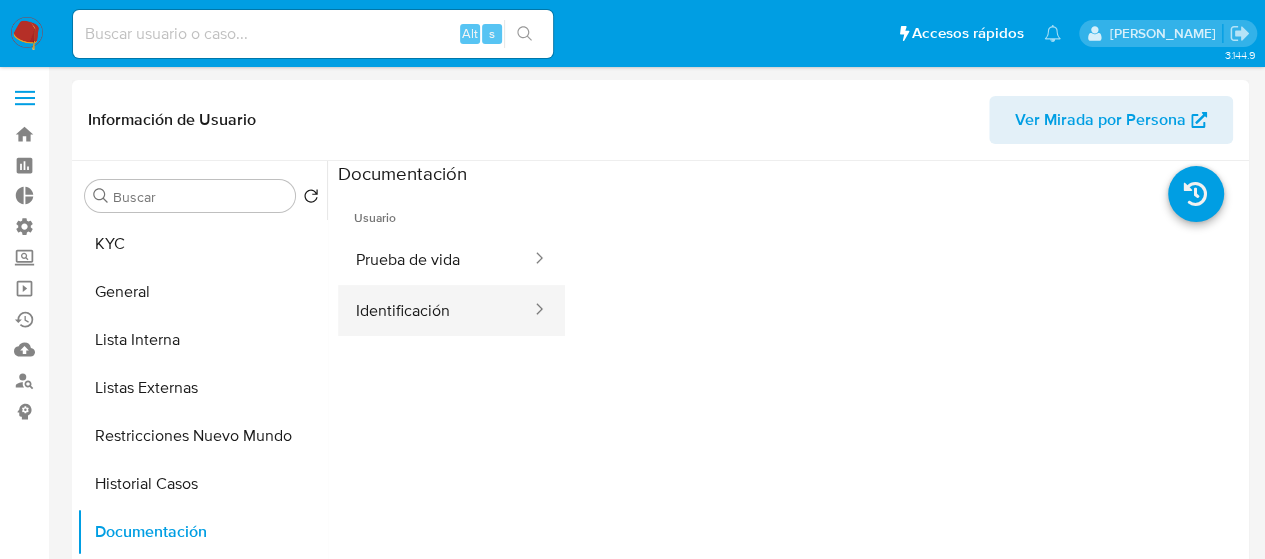 click on "Identificación" at bounding box center (435, 310) 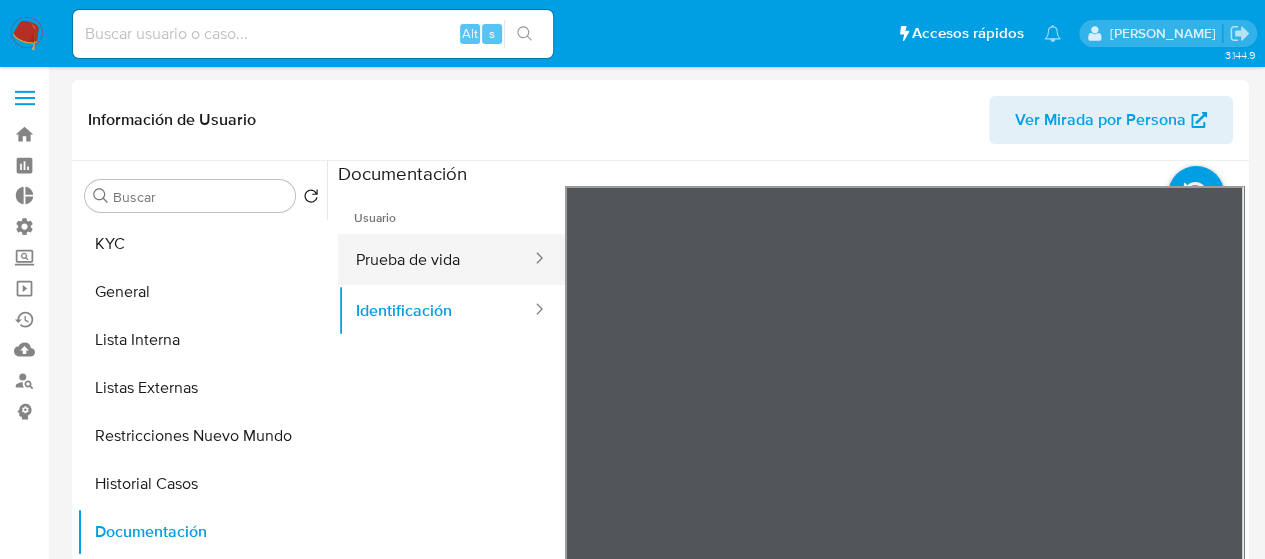 click on "Prueba de vida" at bounding box center [435, 259] 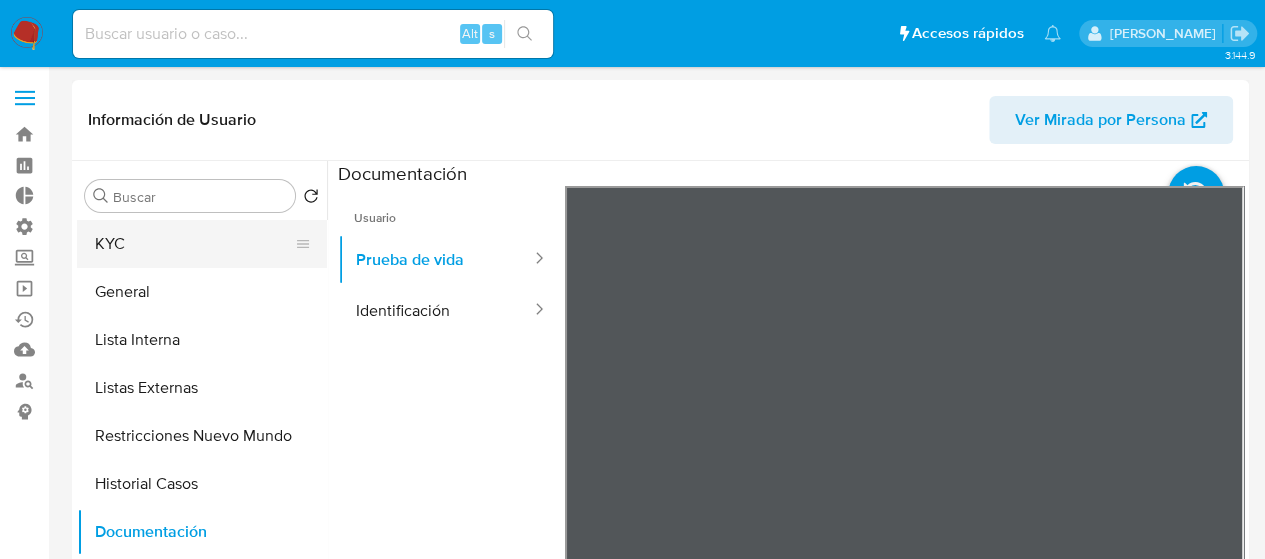 click on "KYC" at bounding box center (194, 244) 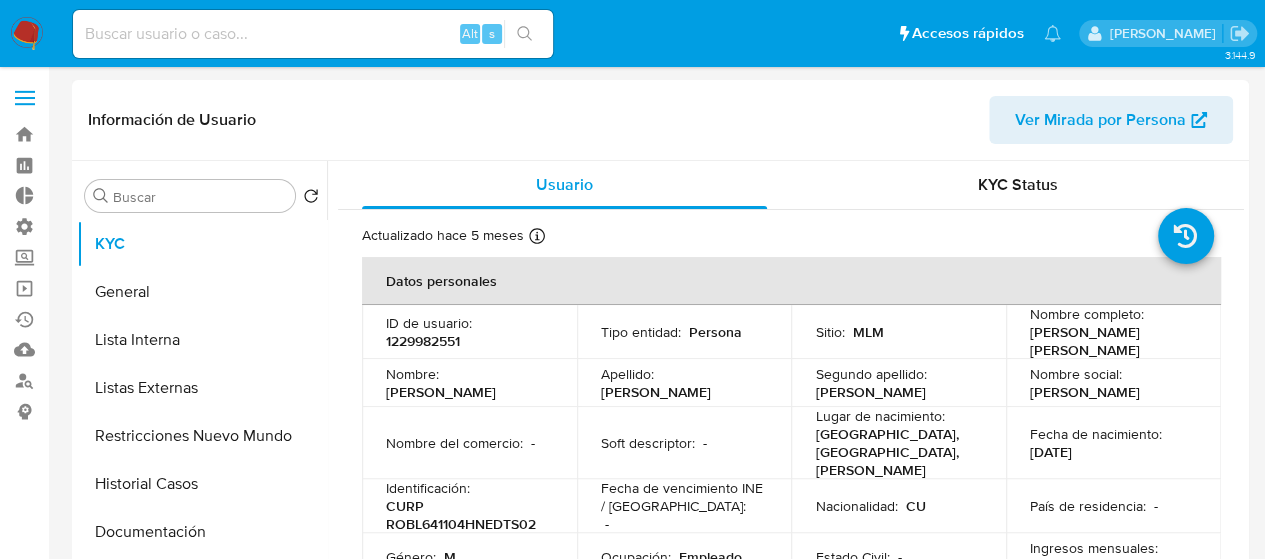 click on "CURP ROBL641104HNEDTS02" at bounding box center [465, 515] 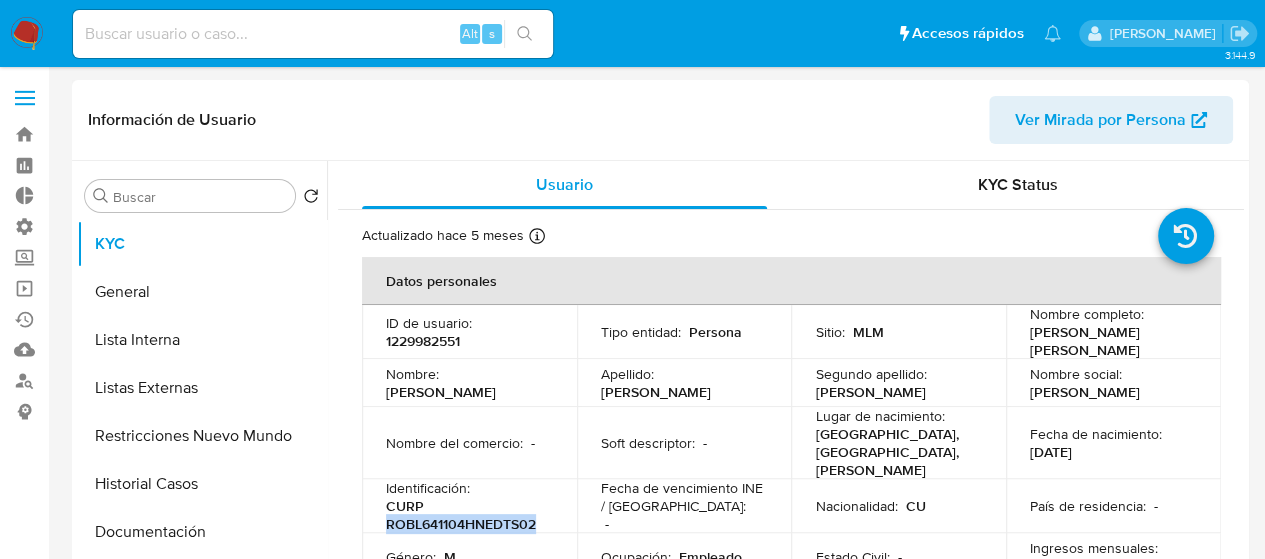 click on "CURP ROBL641104HNEDTS02" at bounding box center (465, 515) 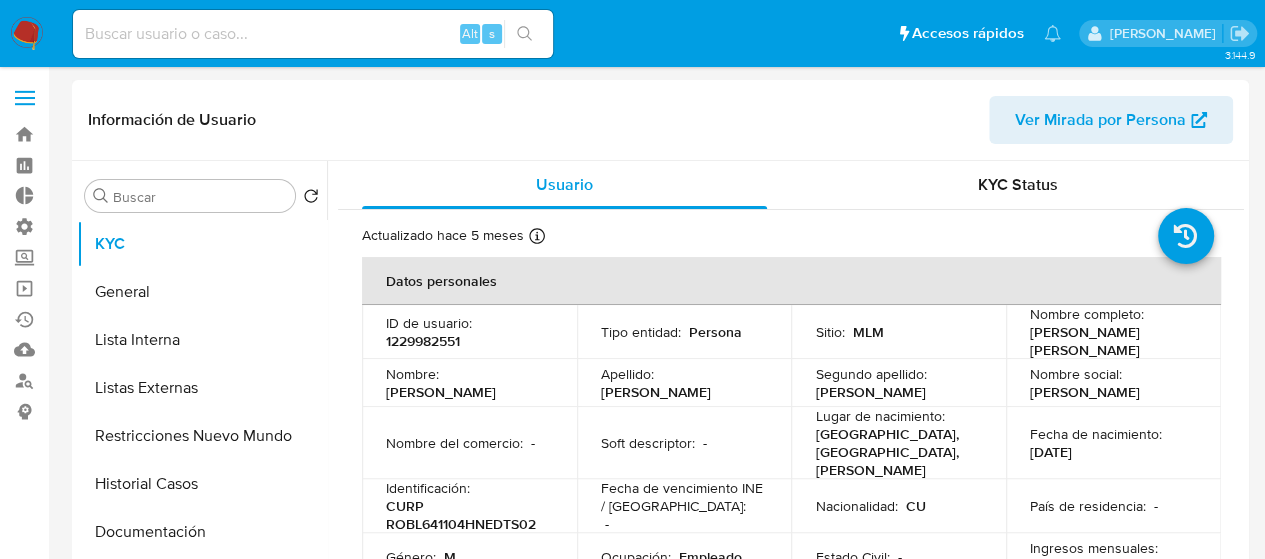 click on "Actualizado hace 5 meses   Creado: 02/11/2022 00:19:53 Actualizado: 28/02/2025 18:28:35 Datos personales   ID de usuario :    1229982551   Tipo entidad :    Persona   Sitio :    MLM   Nombre completo :    Jose Luis Rodriguez Batista   Nombre :    Jose Luis   Apellido :    Rodriguez   Segundo apellido :    Batista   Nombre social :    José Luis   Nombre del comercio :    -   Soft descriptor :    -   Lugar de nacimiento :    Cuba, Ciudad México, Miguel Hidalgo   Fecha de nacimiento :    04/11/1964   Identificación :    CURP ROBL641104HNEDTS02   Fecha de vencimiento INE / Pasaporte :    -   Nacionalidad :    CU   País de residencia :    -   Género :    M   Ocupación :    Empleado   Estado Civil :    -   Ingresos mensuales :    MXN $20000 Información de contacto   Email de contacto :    jlmarkal64@gmail.com   Teléfono de contacto :    (55) 30328032   Nombre corporativo :    - Verificación y cumplimiento   Nivel de KYC :    verified   Sujeto obligado :    -   Fatca :    -   :" at bounding box center (791, 1094) 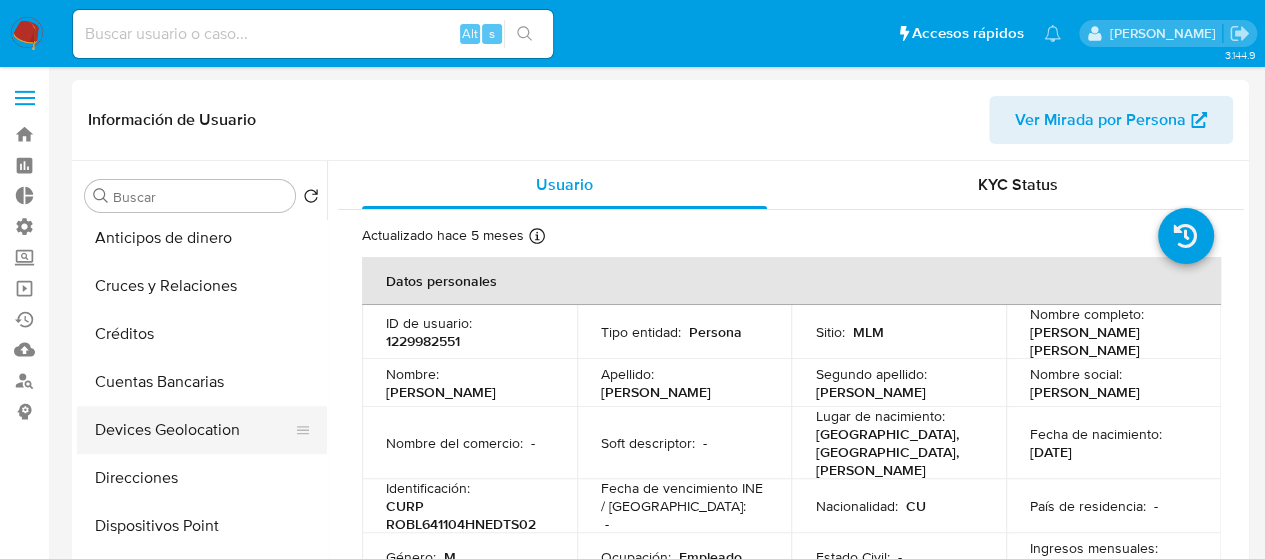 scroll, scrollTop: 600, scrollLeft: 0, axis: vertical 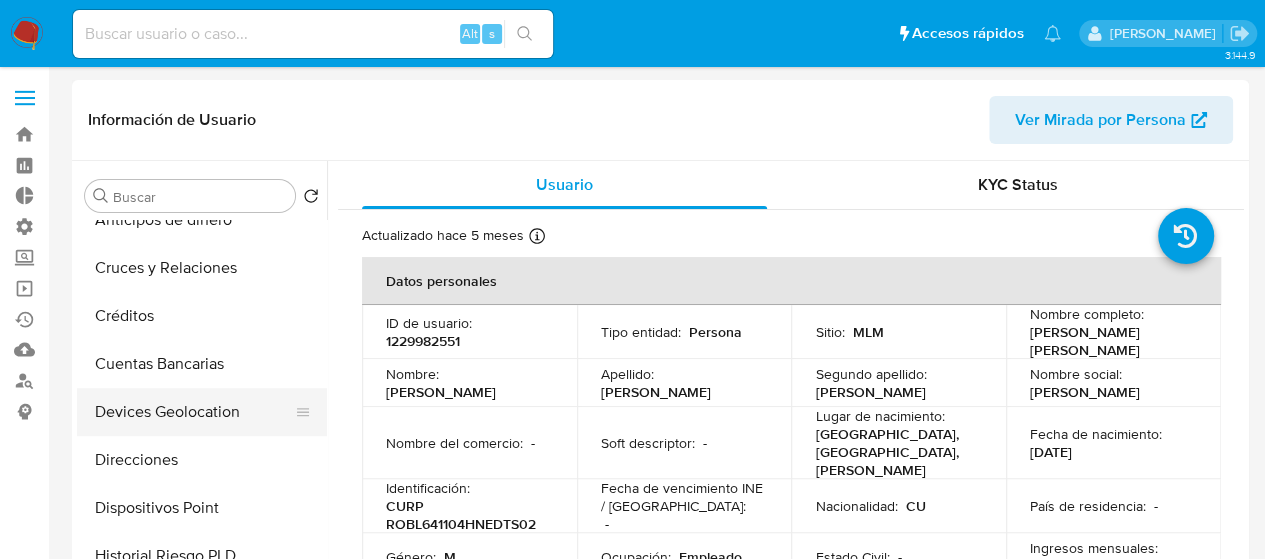 click on "Devices Geolocation" at bounding box center [194, 412] 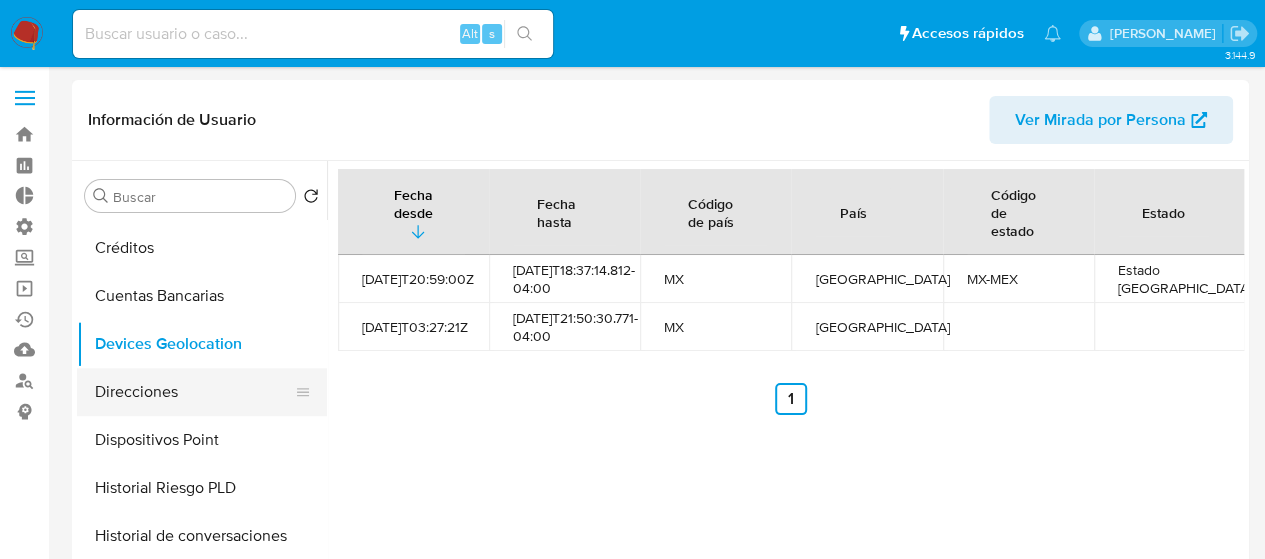 scroll, scrollTop: 700, scrollLeft: 0, axis: vertical 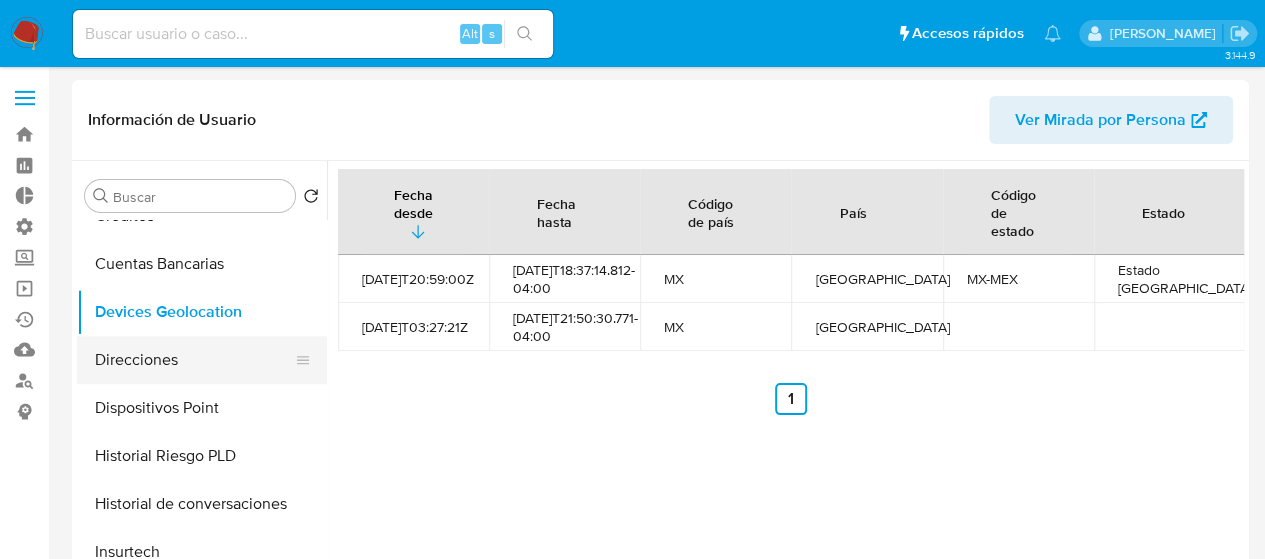 click on "Direcciones" at bounding box center (194, 360) 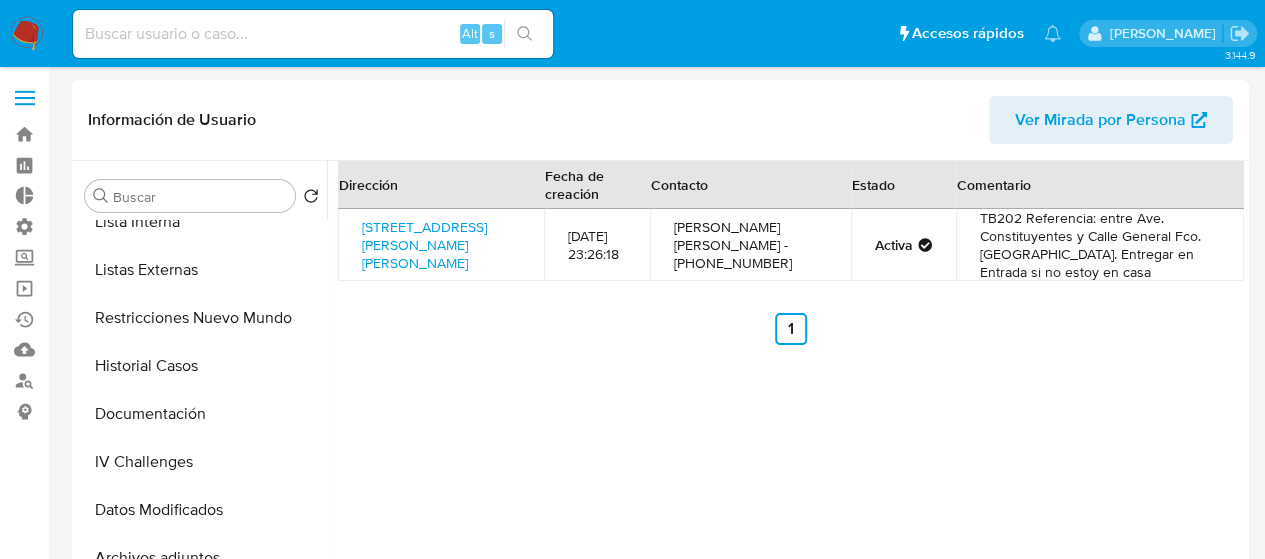 scroll, scrollTop: 0, scrollLeft: 0, axis: both 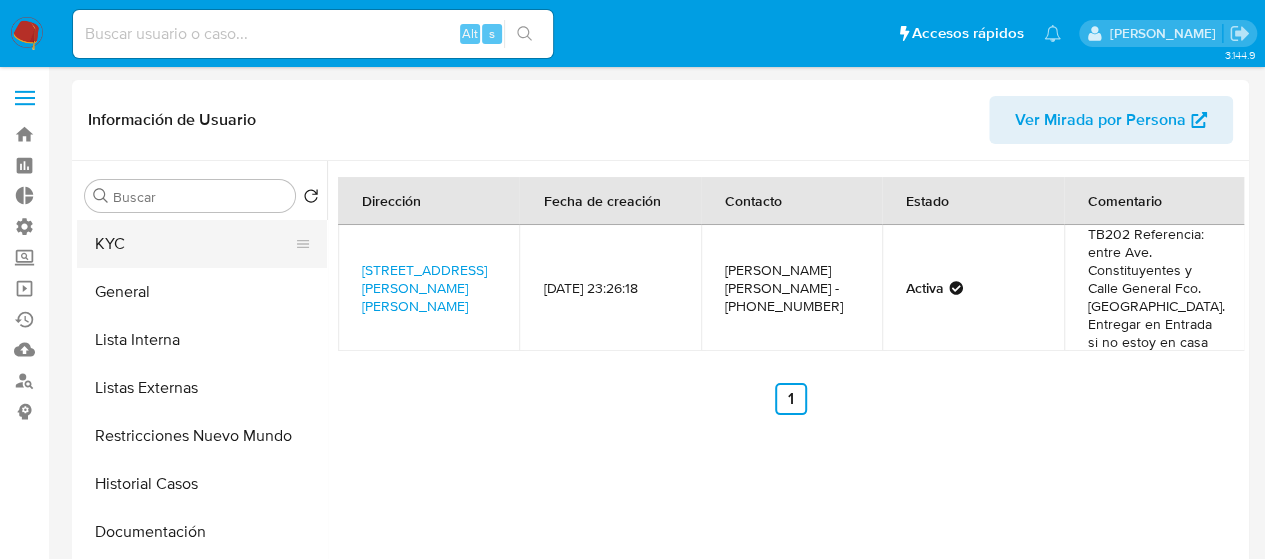 click on "KYC" at bounding box center (194, 244) 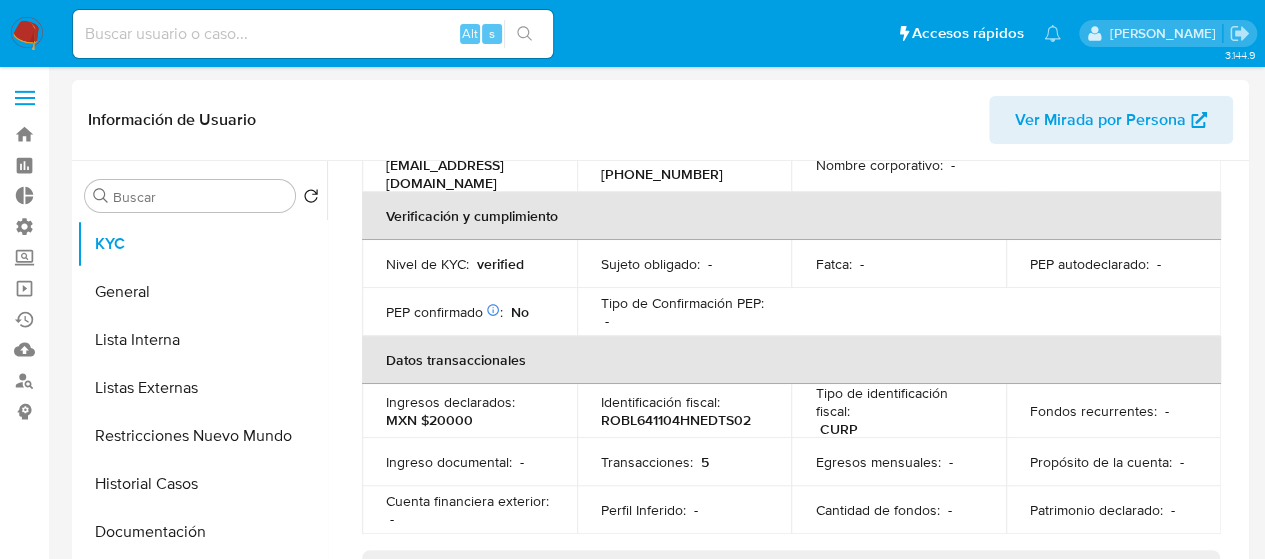 scroll, scrollTop: 500, scrollLeft: 0, axis: vertical 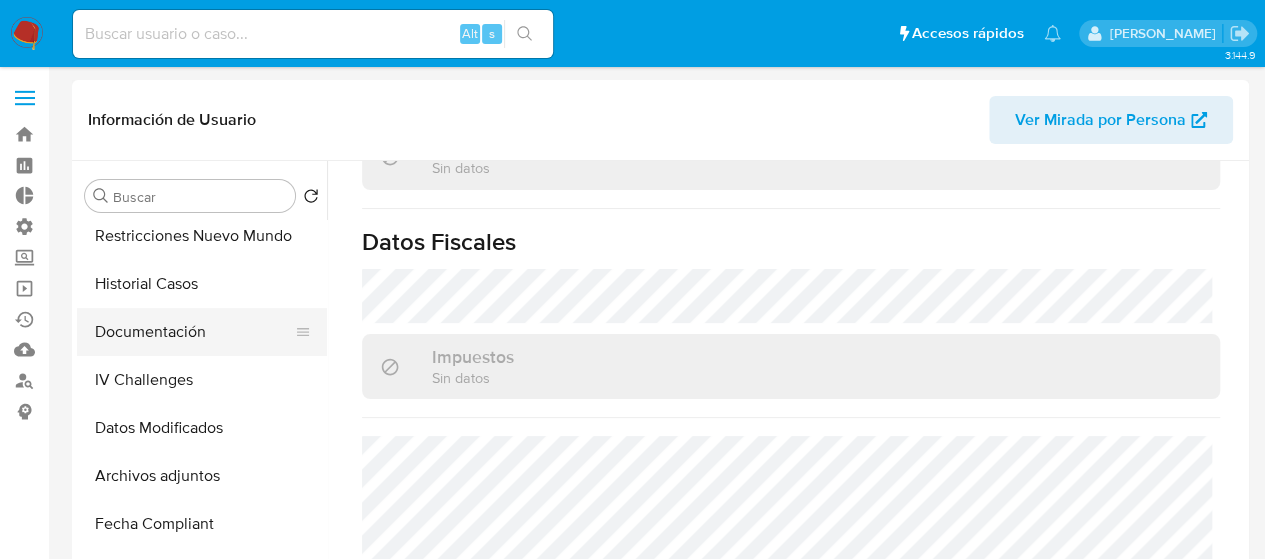 click on "Documentación" at bounding box center [194, 332] 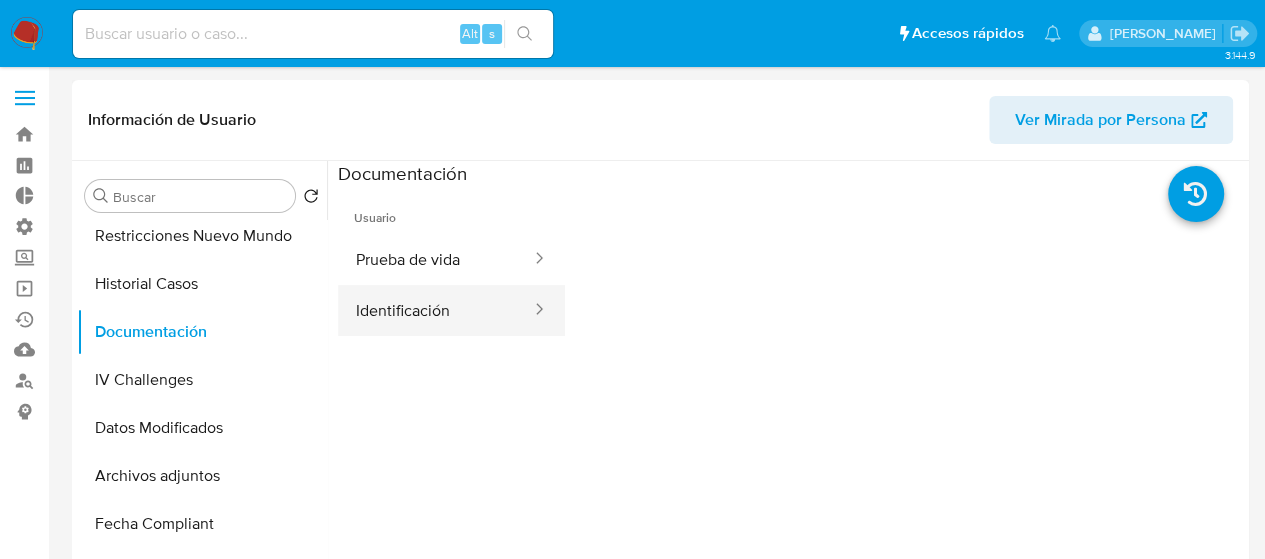 click on "Identificación" at bounding box center (435, 310) 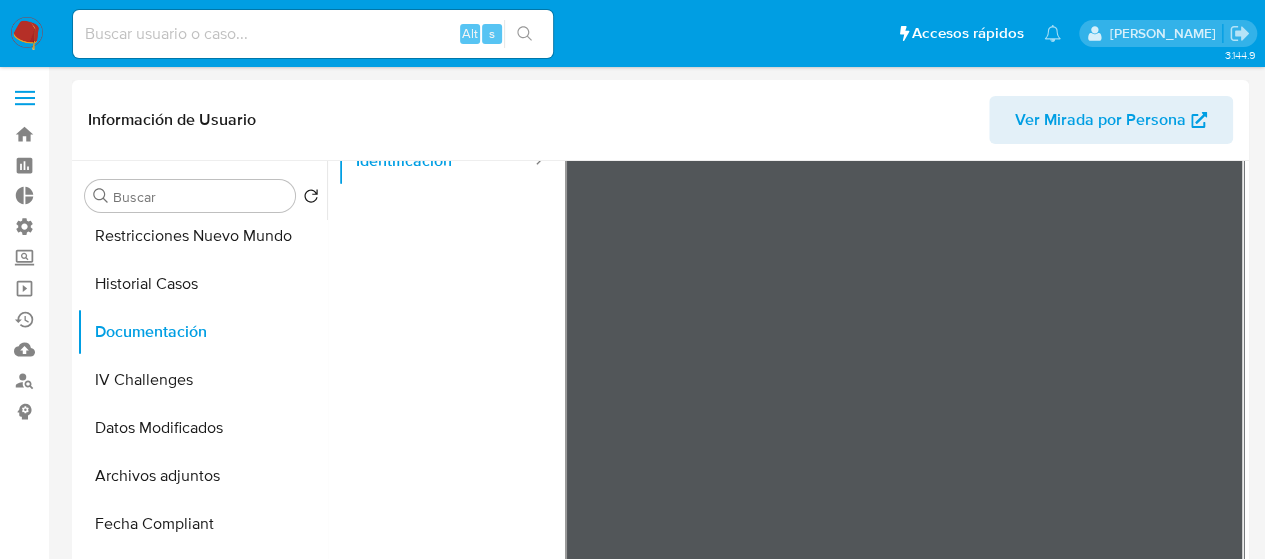 scroll, scrollTop: 169, scrollLeft: 0, axis: vertical 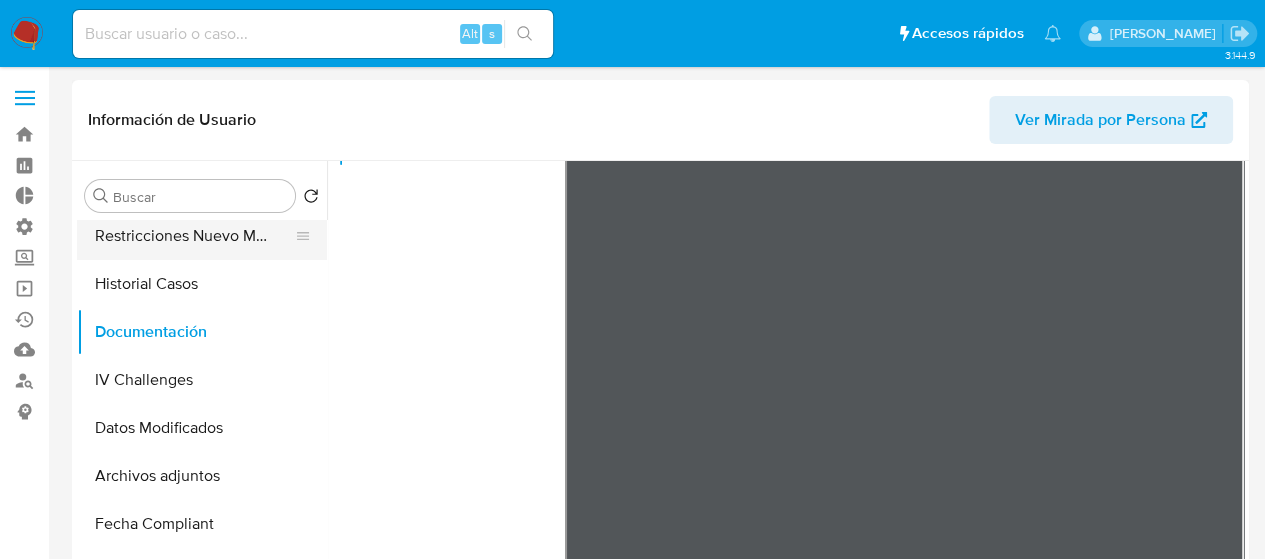click on "Restricciones Nuevo Mundo" at bounding box center (194, 236) 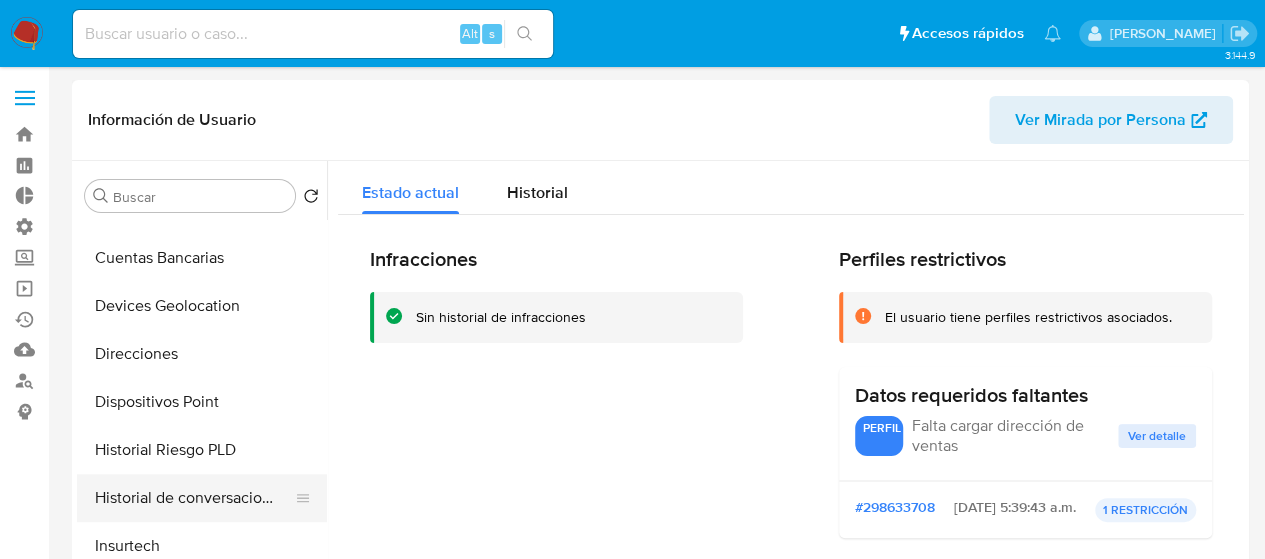 scroll, scrollTop: 797, scrollLeft: 0, axis: vertical 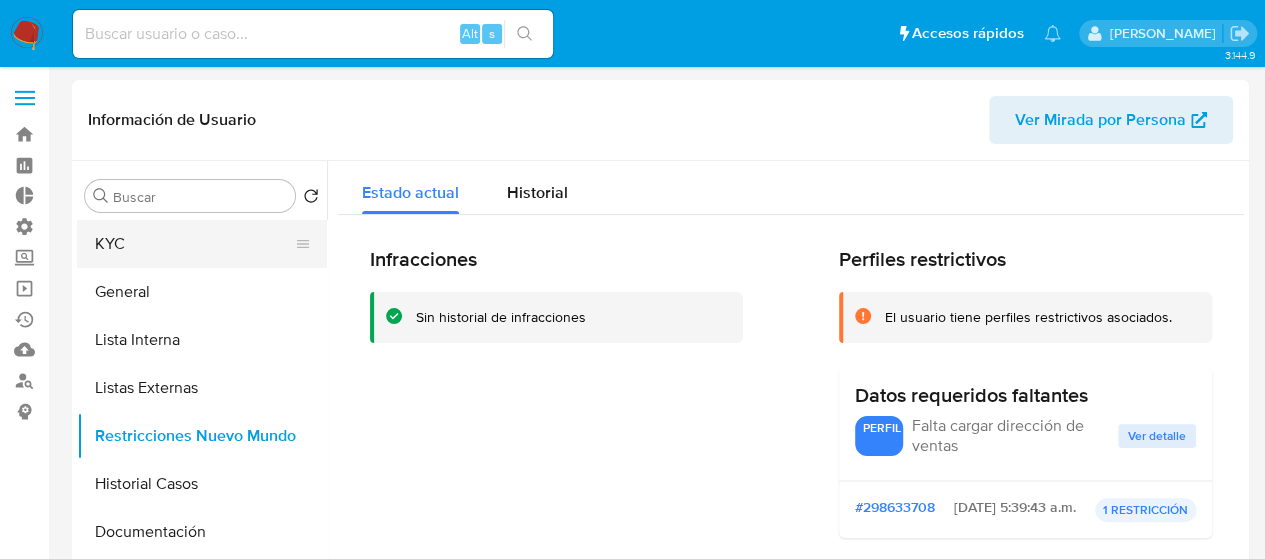 click on "KYC" at bounding box center (194, 244) 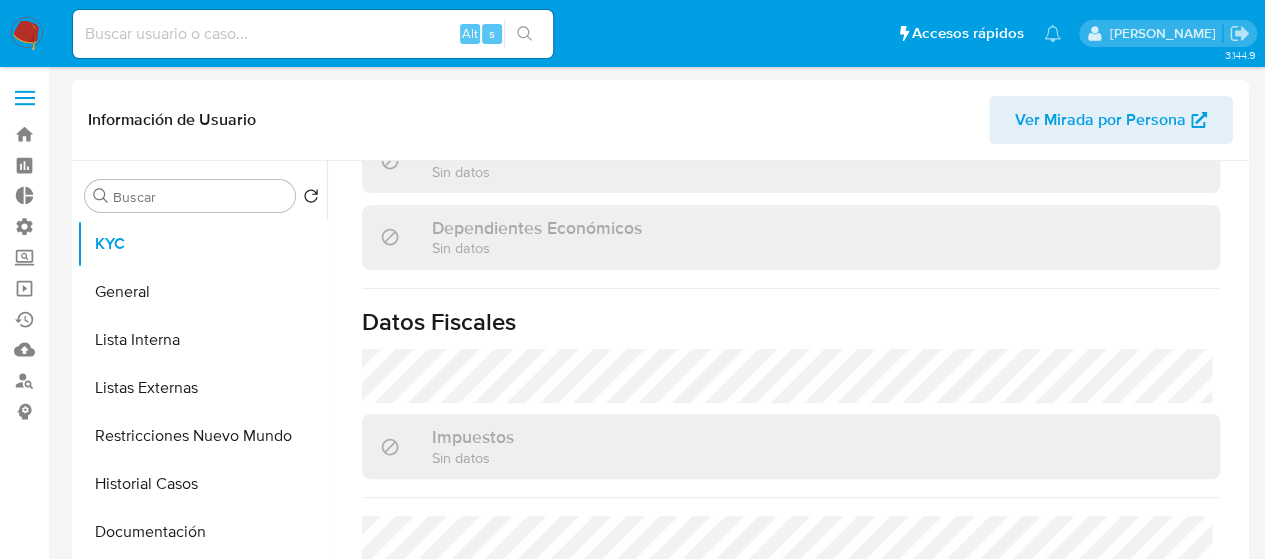 scroll, scrollTop: 1280, scrollLeft: 0, axis: vertical 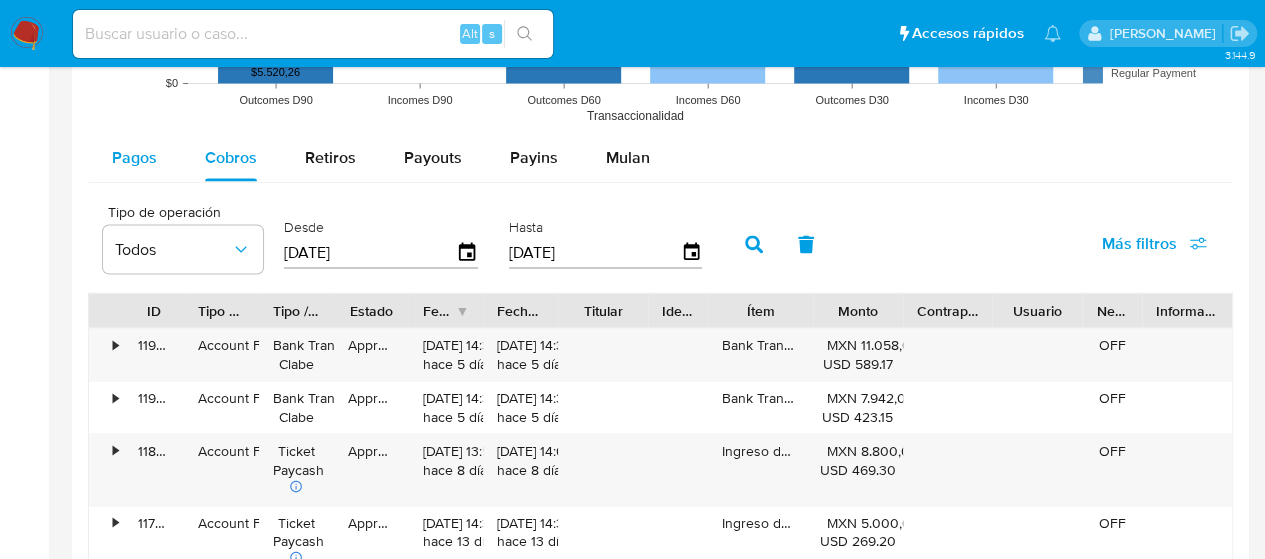 click on "Pagos" at bounding box center [134, 157] 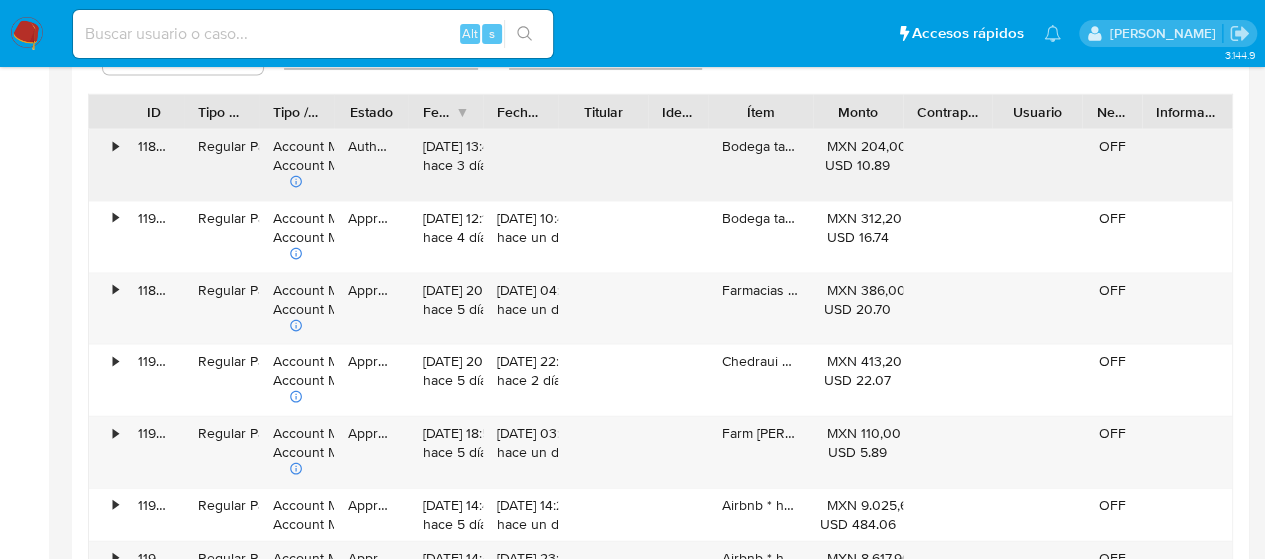 scroll, scrollTop: 1900, scrollLeft: 0, axis: vertical 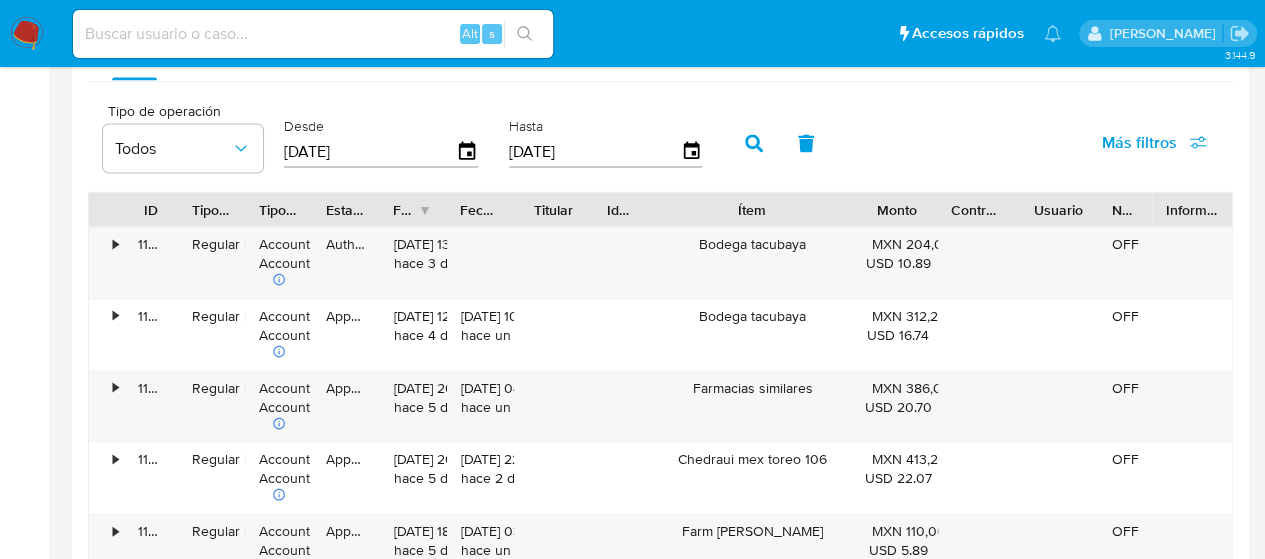drag, startPoint x: 806, startPoint y: 203, endPoint x: 906, endPoint y: 196, distance: 100.2447 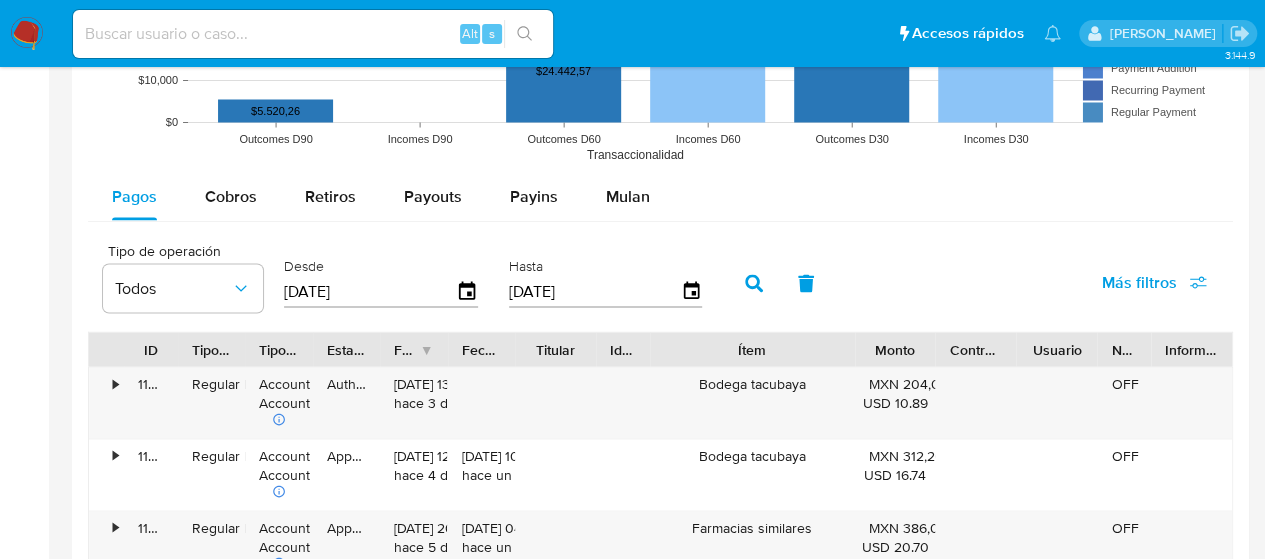 scroll, scrollTop: 1600, scrollLeft: 0, axis: vertical 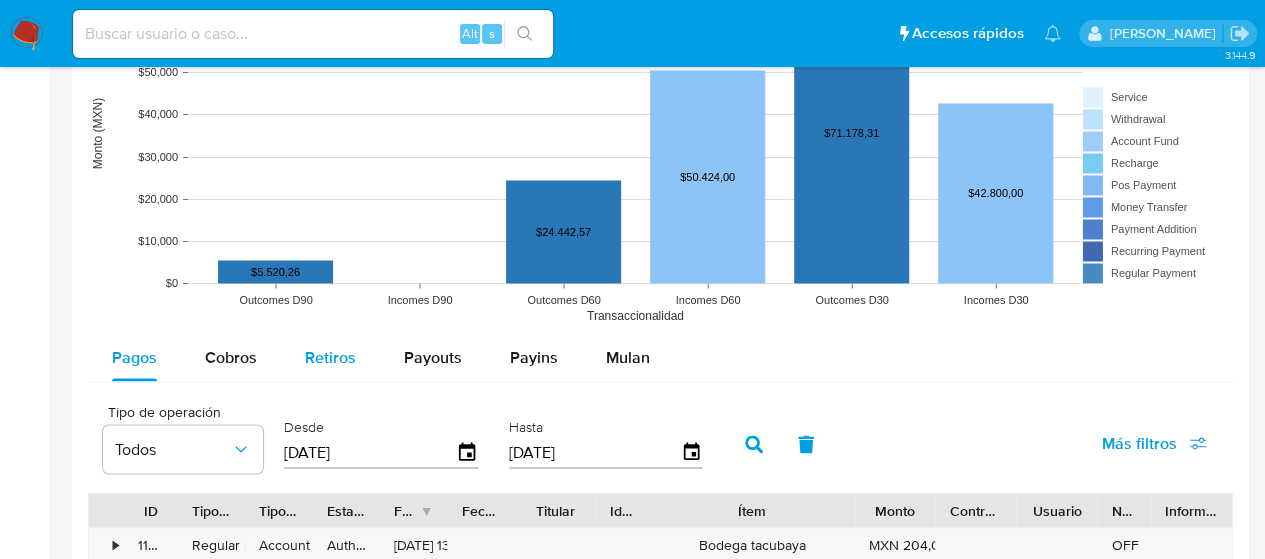 click on "Retiros" at bounding box center [330, 357] 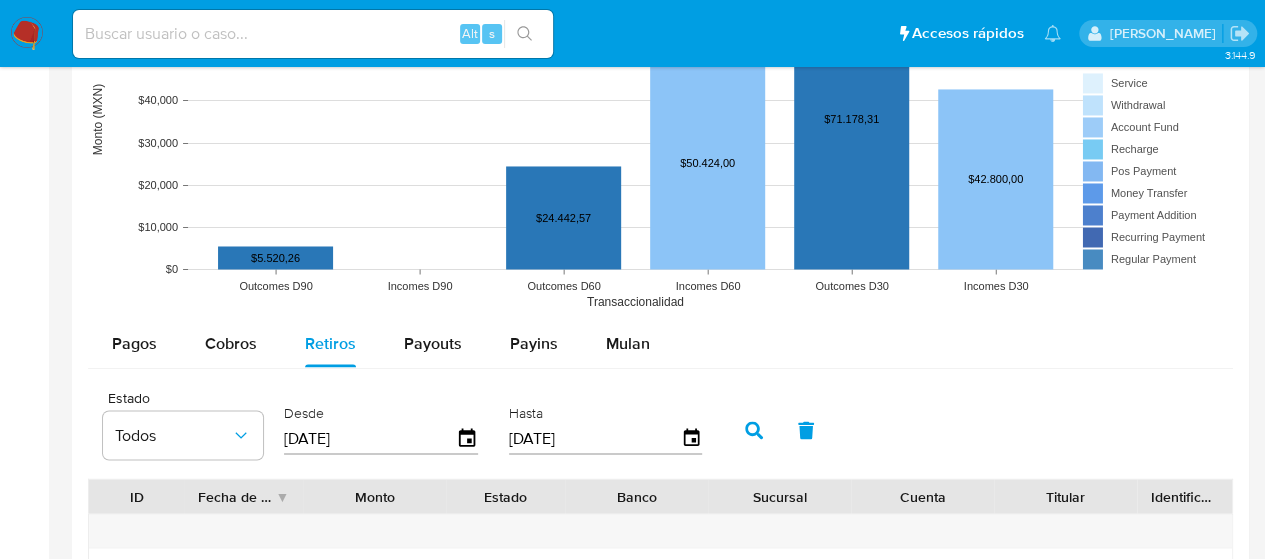 scroll, scrollTop: 1800, scrollLeft: 0, axis: vertical 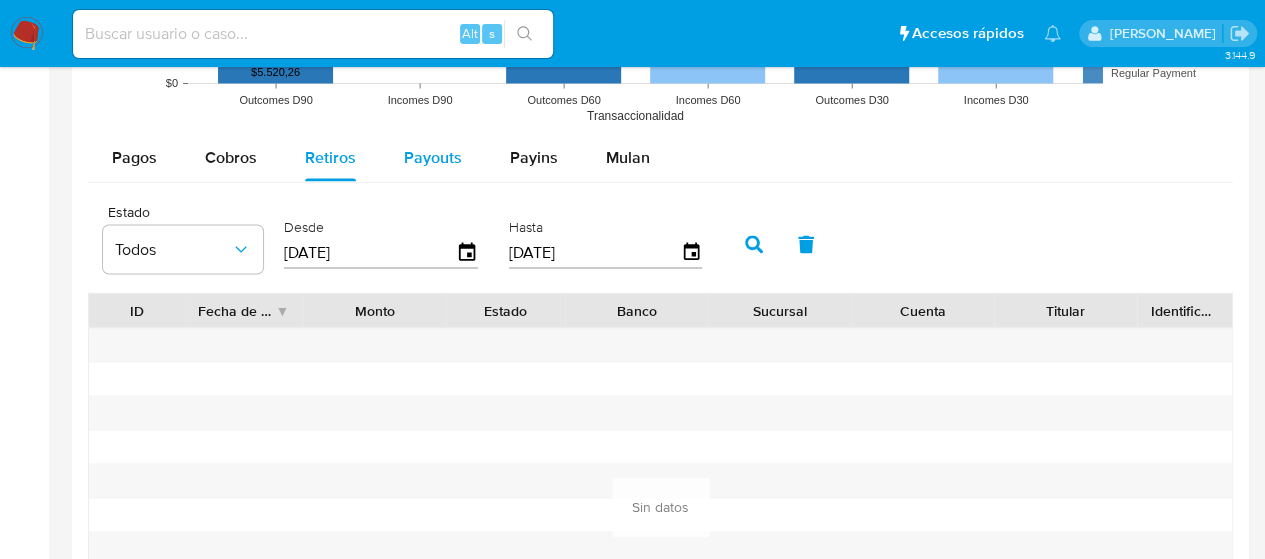 click on "Payouts" at bounding box center [433, 156] 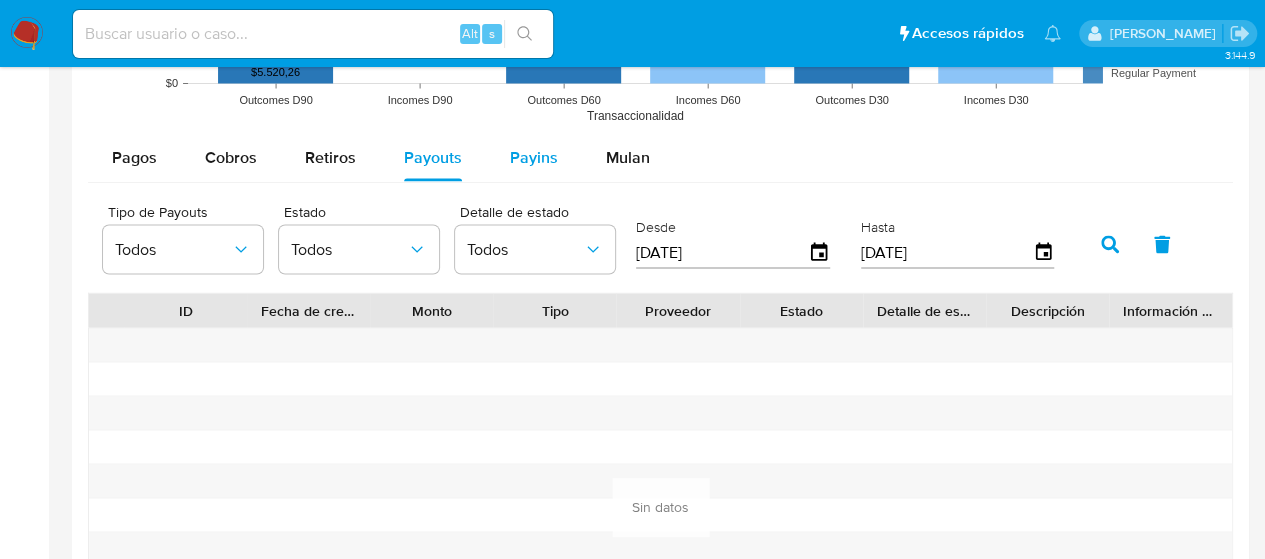 click on "Payins" at bounding box center [534, 157] 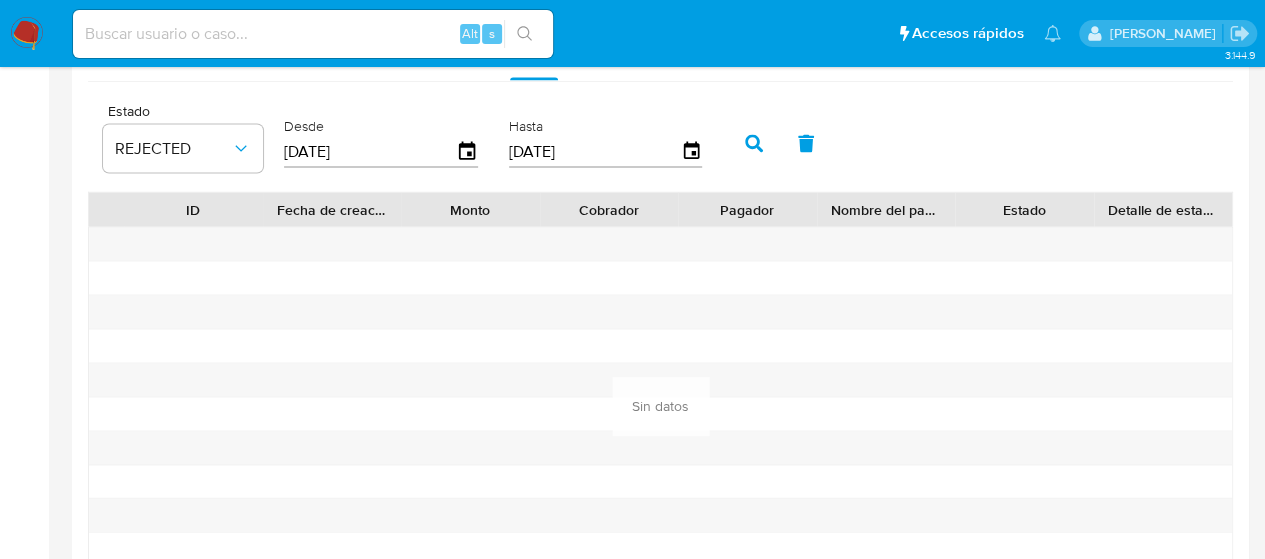 scroll, scrollTop: 1700, scrollLeft: 0, axis: vertical 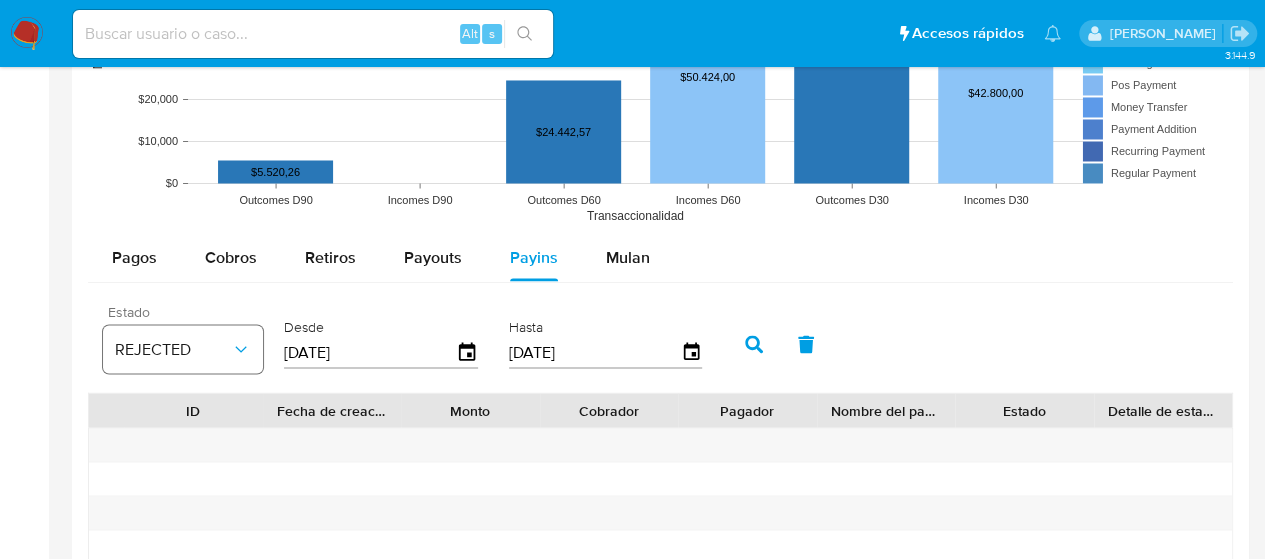click on "REJECTED" at bounding box center [173, 349] 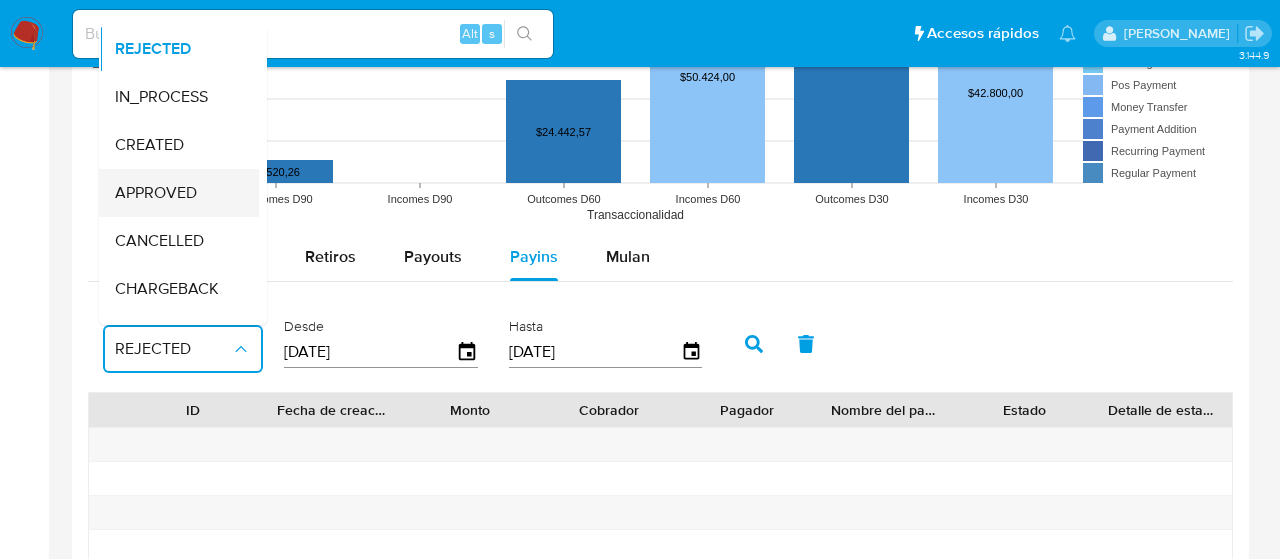 click on "APPROVED" at bounding box center [156, 193] 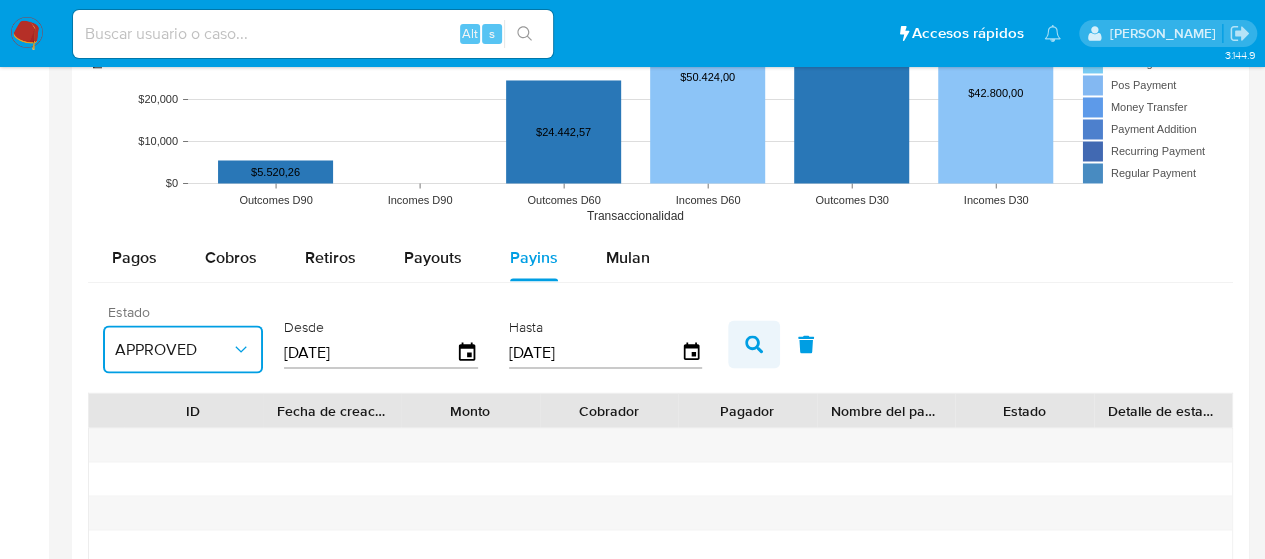 click 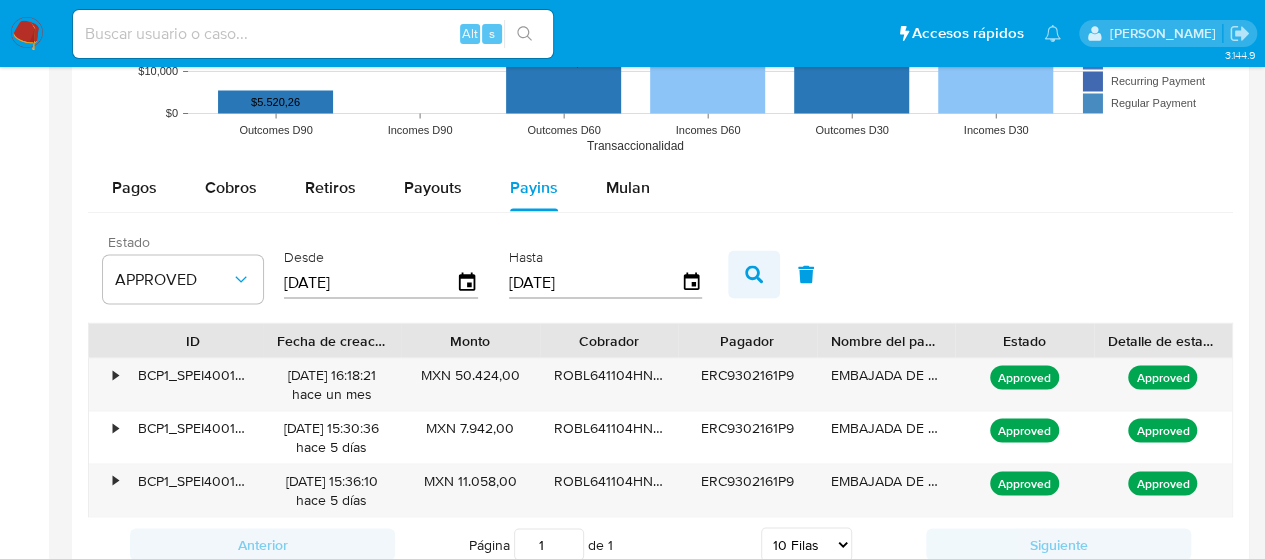 scroll, scrollTop: 1800, scrollLeft: 0, axis: vertical 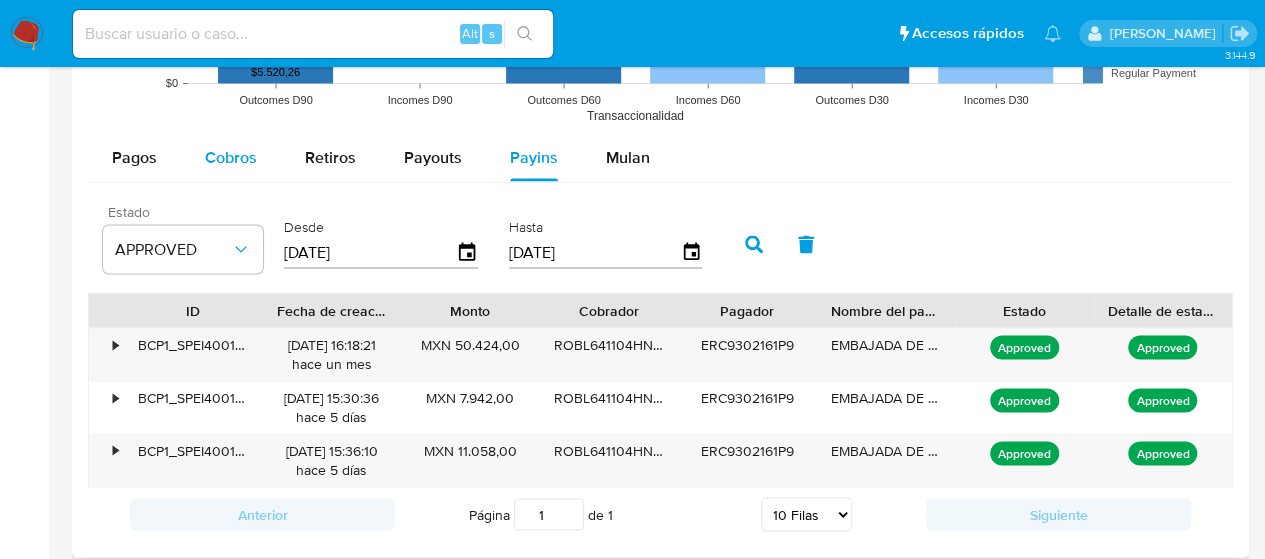 click on "Cobros" at bounding box center [231, 156] 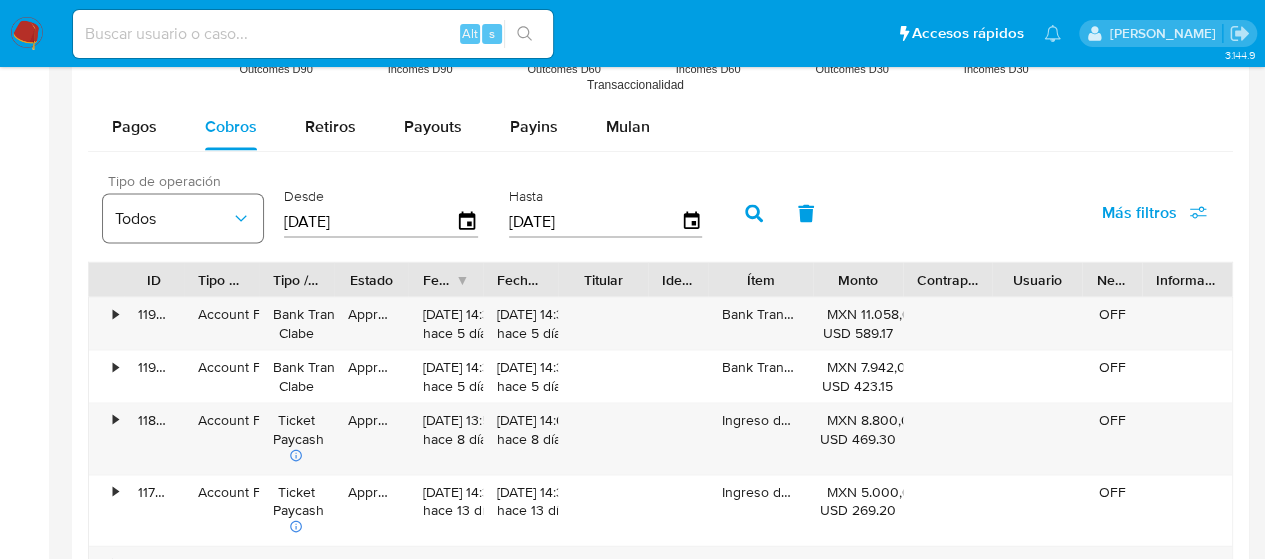 scroll, scrollTop: 1800, scrollLeft: 0, axis: vertical 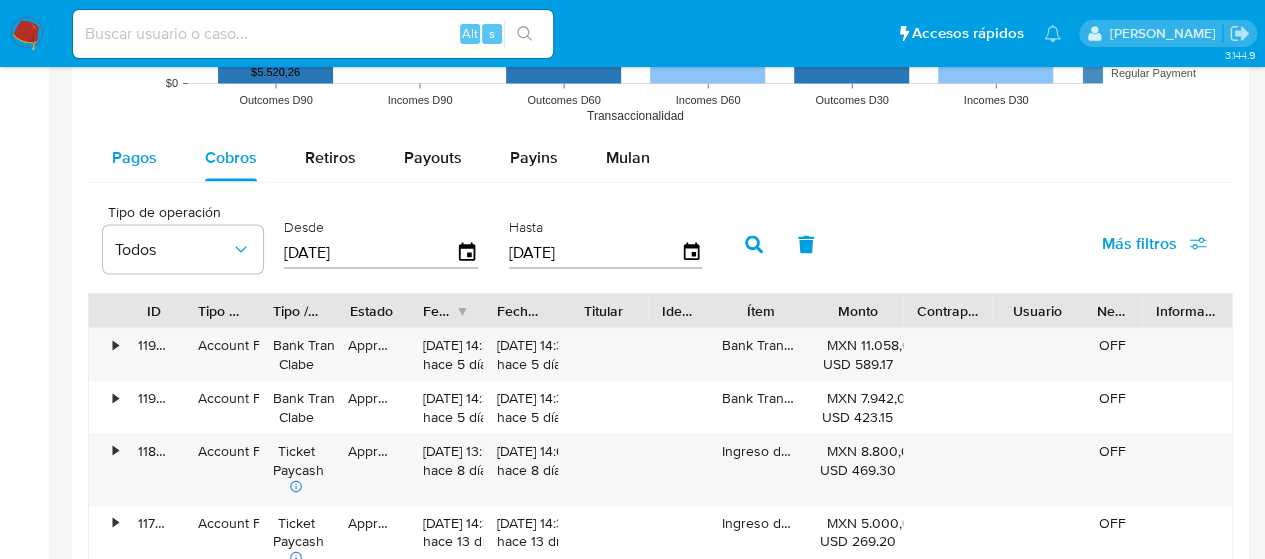 click on "Pagos" at bounding box center (134, 156) 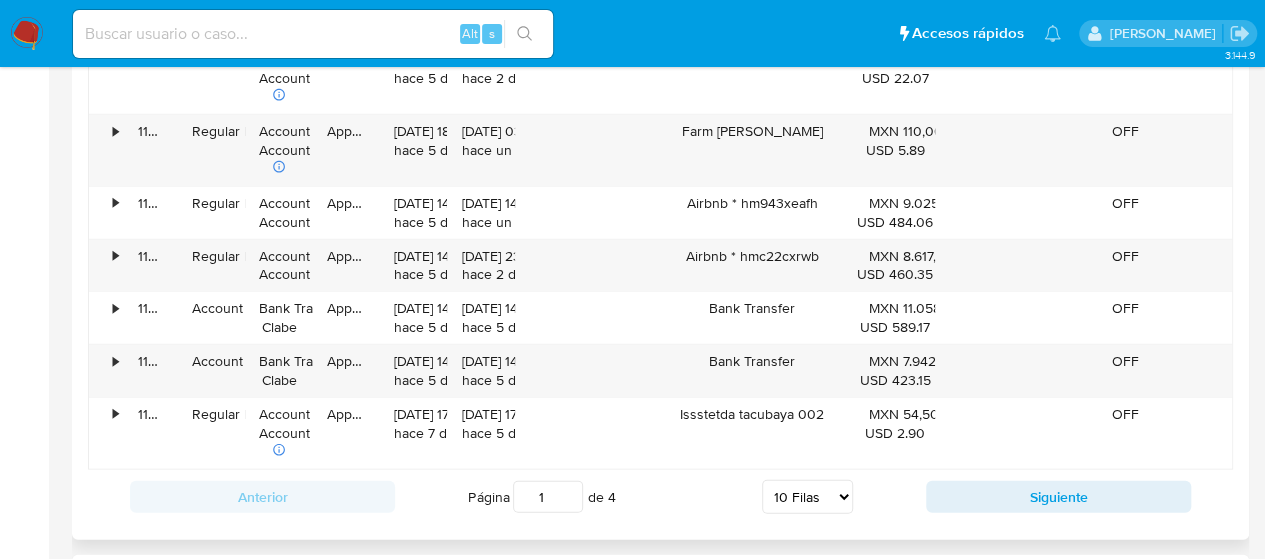 scroll, scrollTop: 2500, scrollLeft: 0, axis: vertical 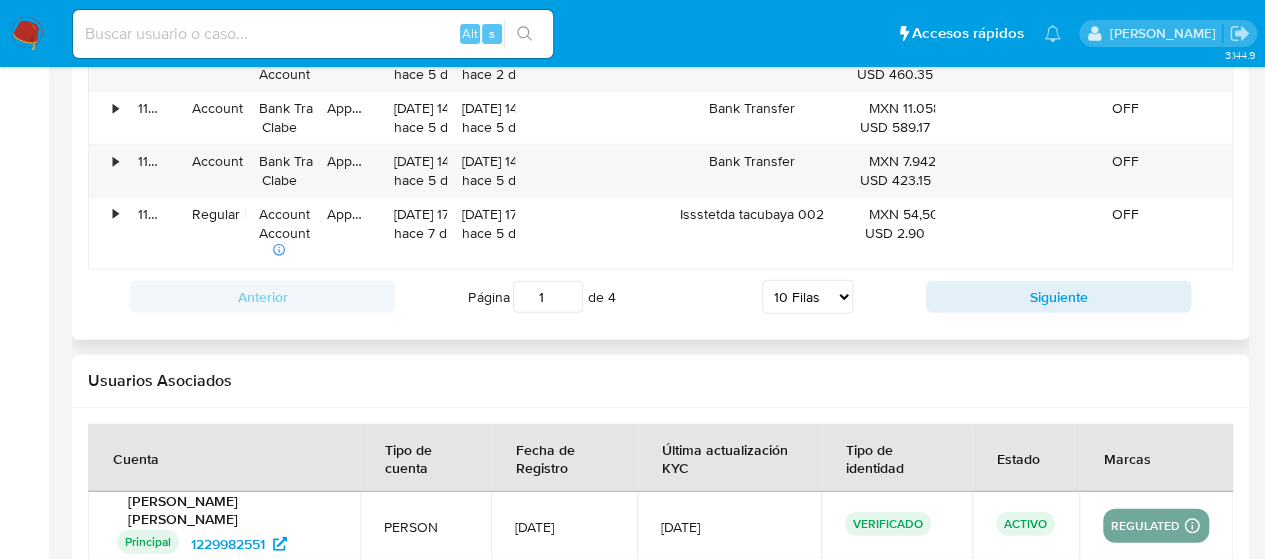 click on "Anterior Página   1   de   4 5   Filas 10   Filas 20   Filas 25   Filas 50   Filas 100   Filas Siguiente" at bounding box center (660, 297) 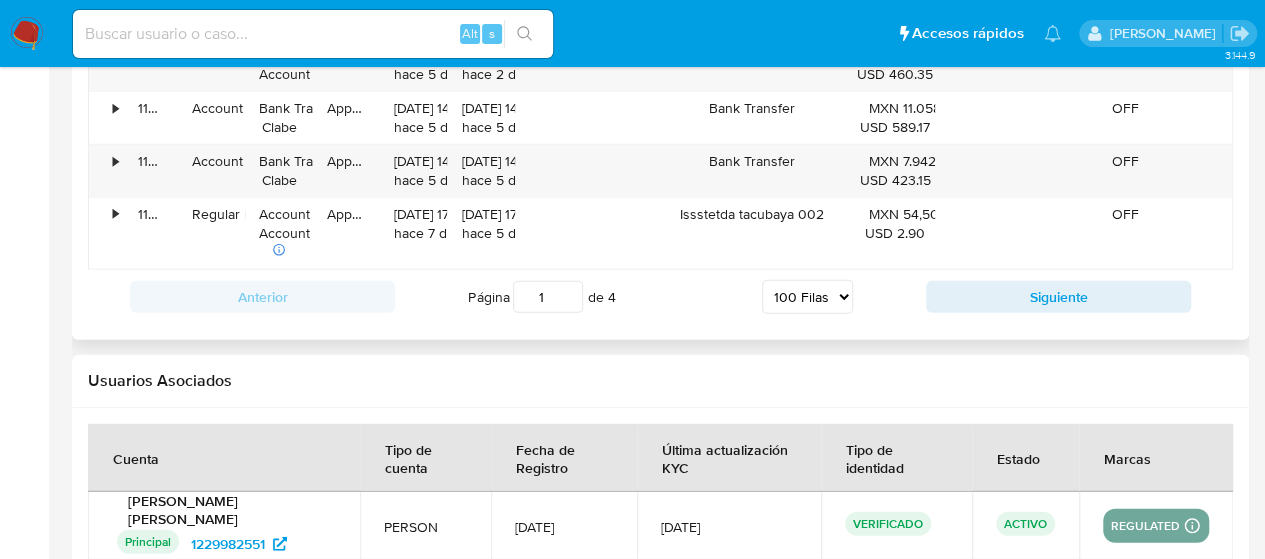 click on "5   Filas 10   Filas 20   Filas 25   Filas 50   Filas 100   Filas" at bounding box center (807, 297) 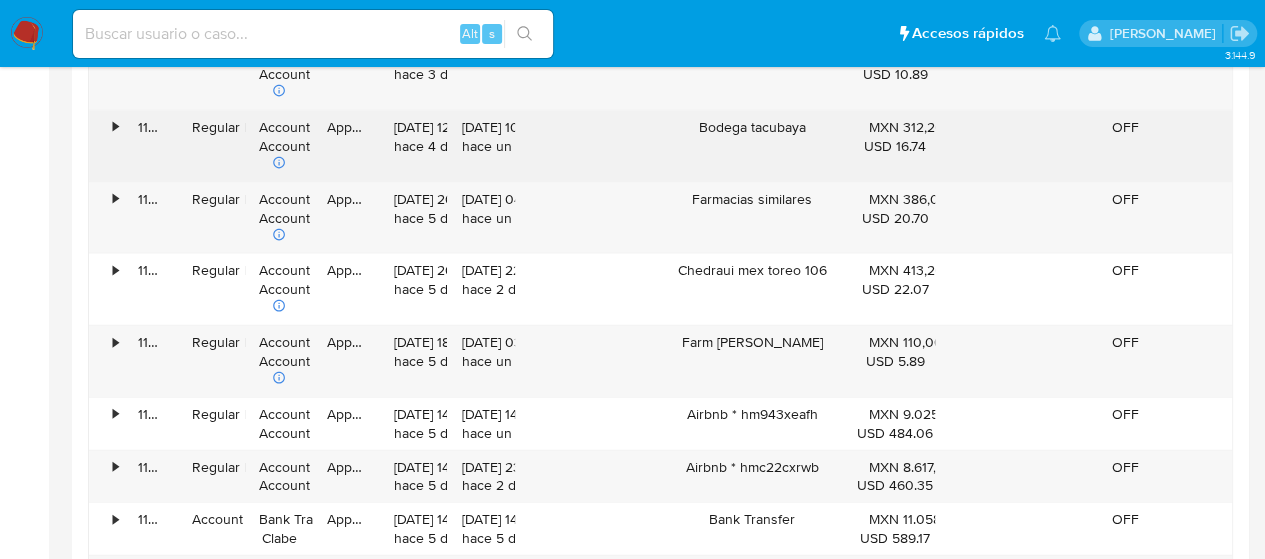 scroll, scrollTop: 2000, scrollLeft: 0, axis: vertical 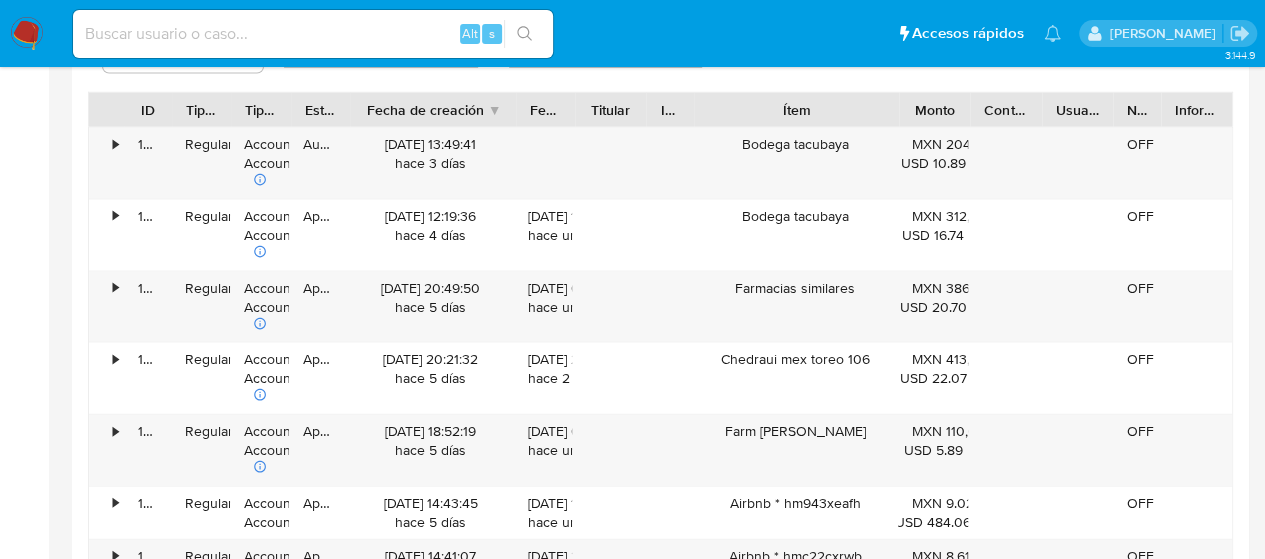 drag, startPoint x: 448, startPoint y: 112, endPoint x: 550, endPoint y: 99, distance: 102.825096 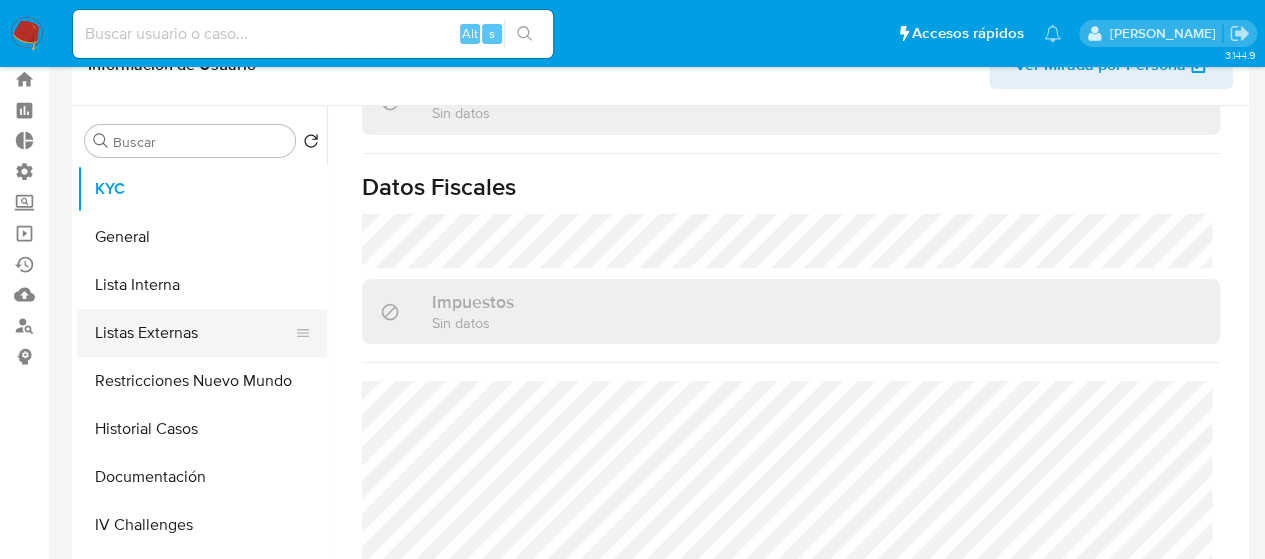 scroll, scrollTop: 0, scrollLeft: 0, axis: both 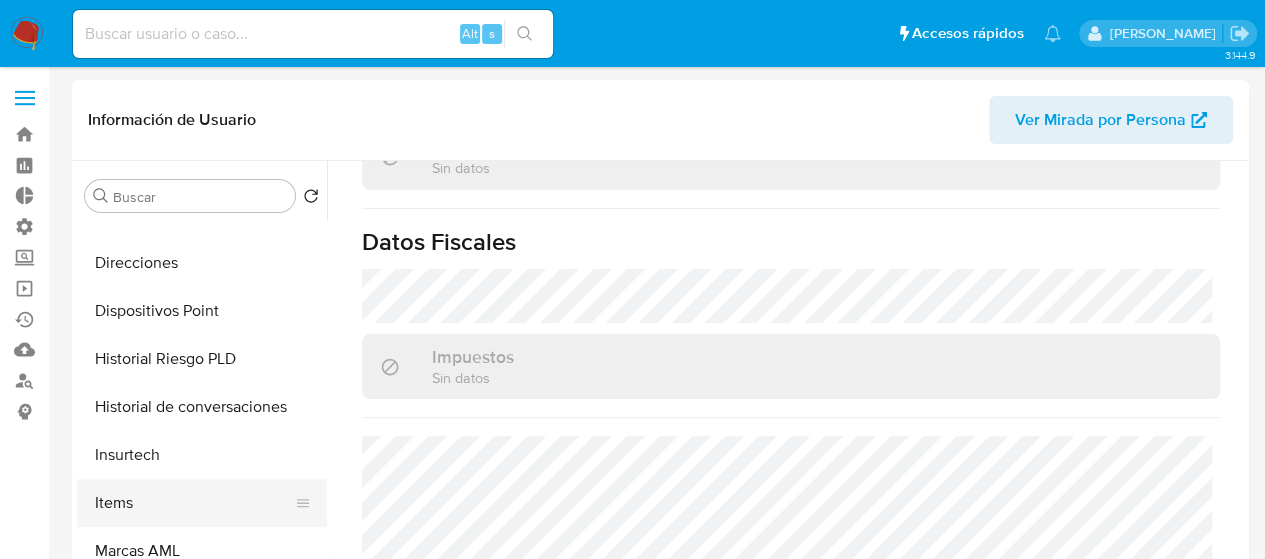 click on "Items" at bounding box center [194, 503] 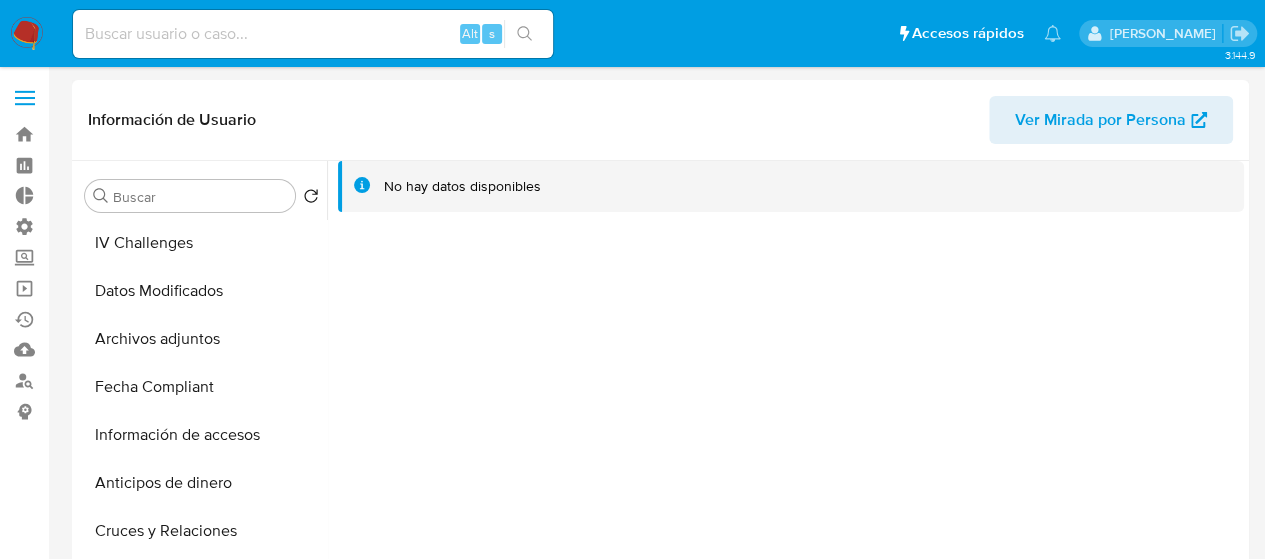 scroll, scrollTop: 297, scrollLeft: 0, axis: vertical 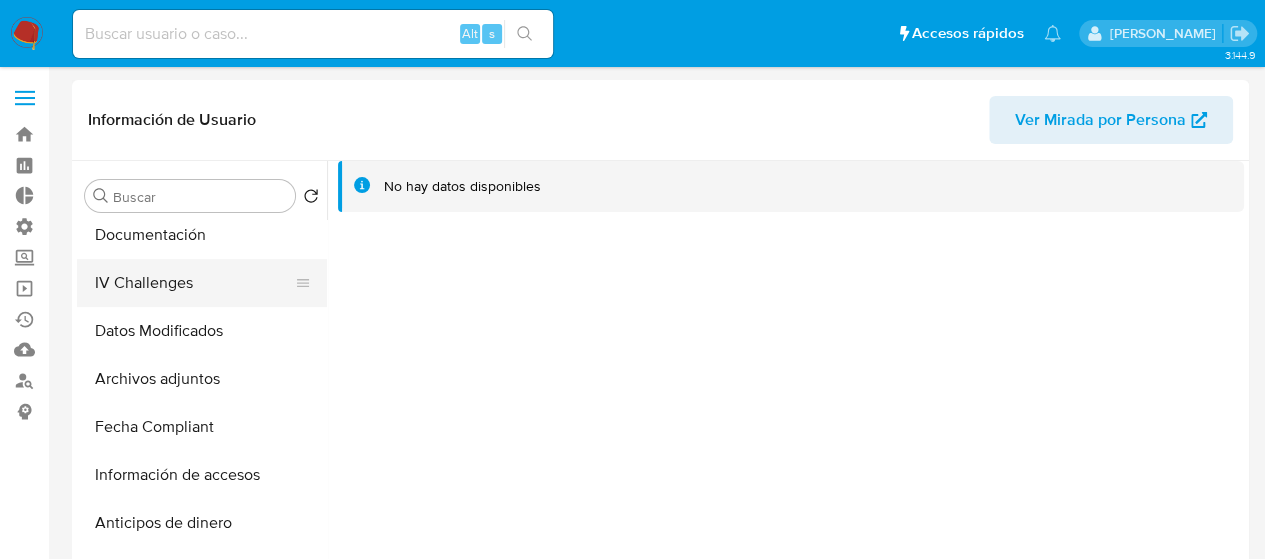 click on "IV Challenges" at bounding box center [194, 283] 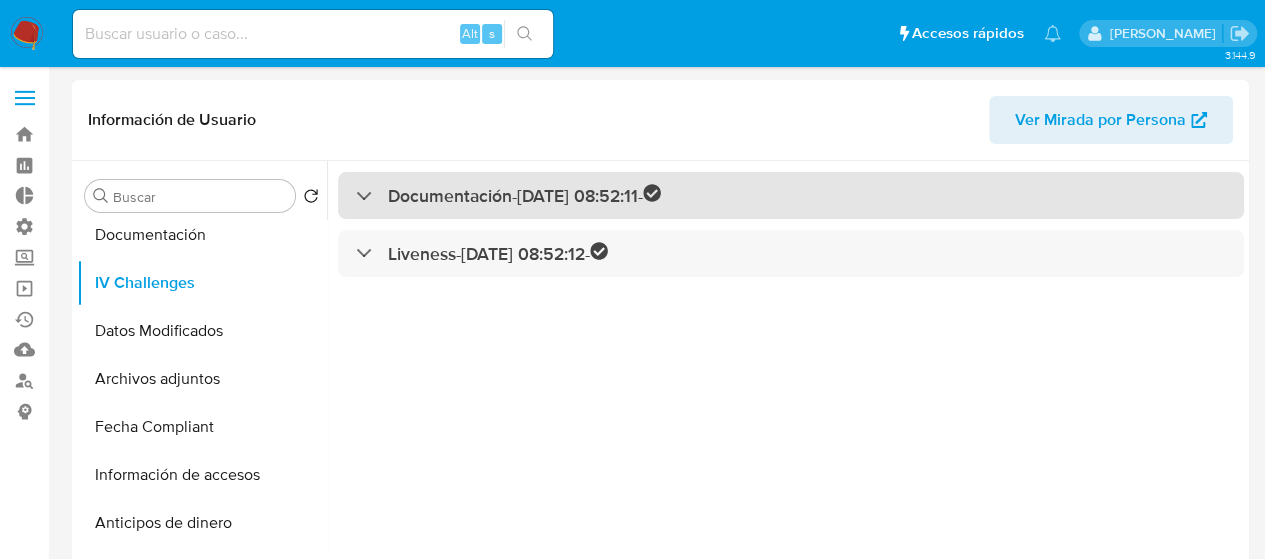 click on "Documentación  -  03/11/2022 08:52:11  -" at bounding box center [508, 195] 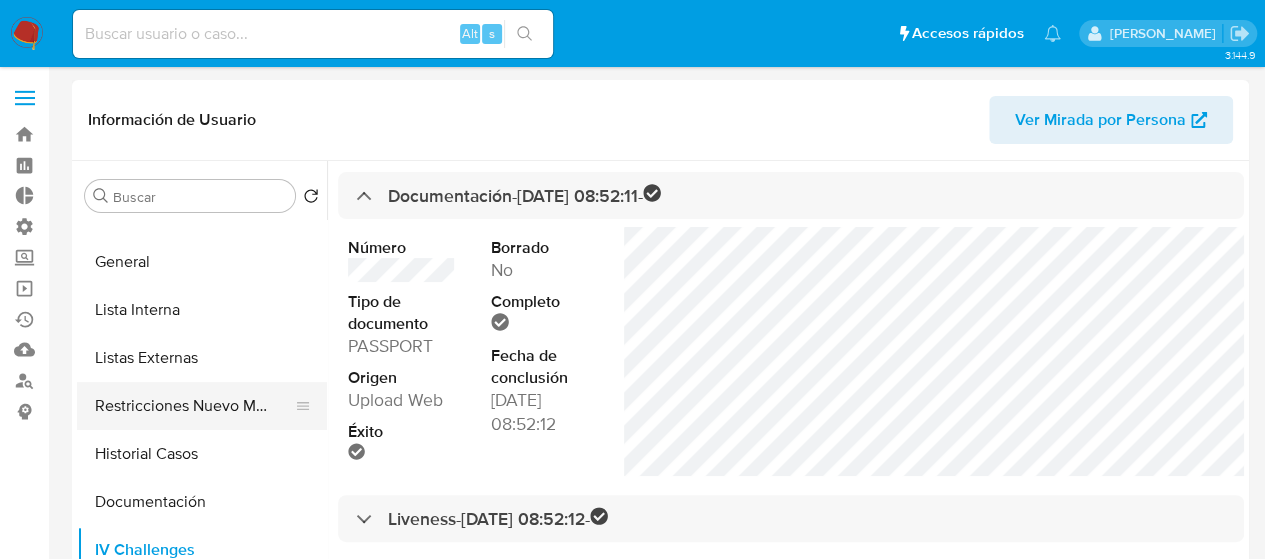scroll, scrollTop: 0, scrollLeft: 0, axis: both 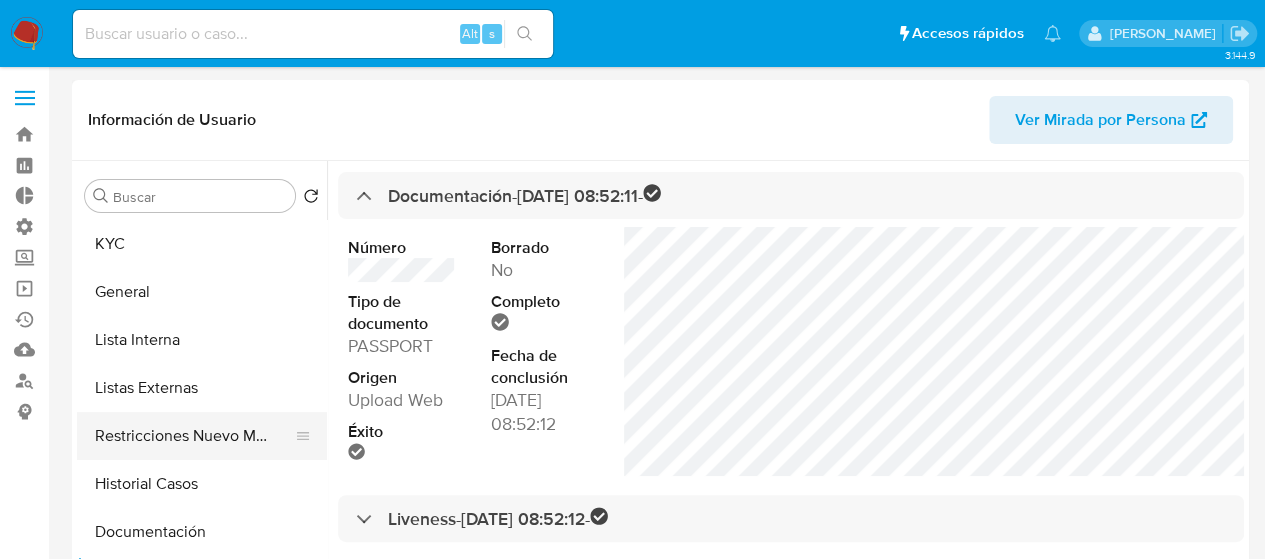 click on "Lista Interna" at bounding box center [202, 340] 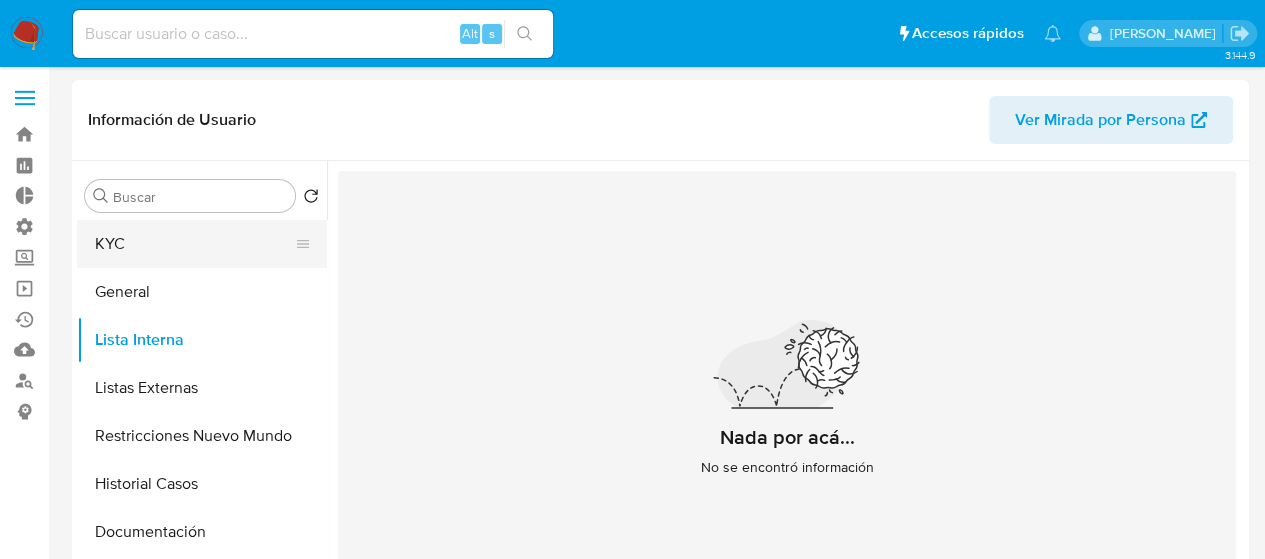 click on "KYC" at bounding box center (194, 244) 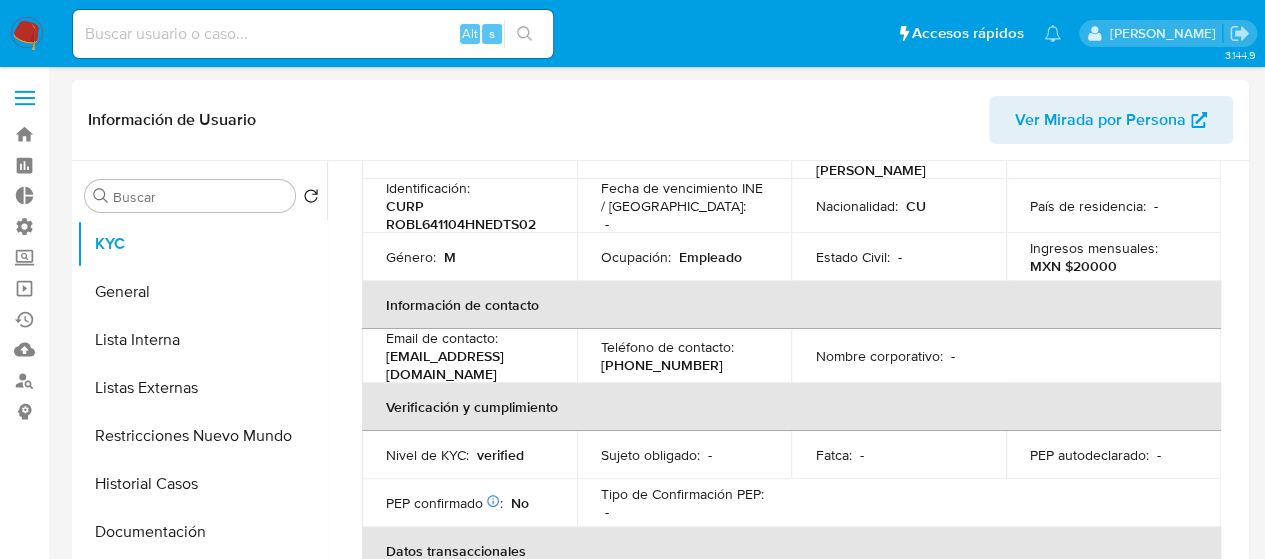 scroll, scrollTop: 500, scrollLeft: 0, axis: vertical 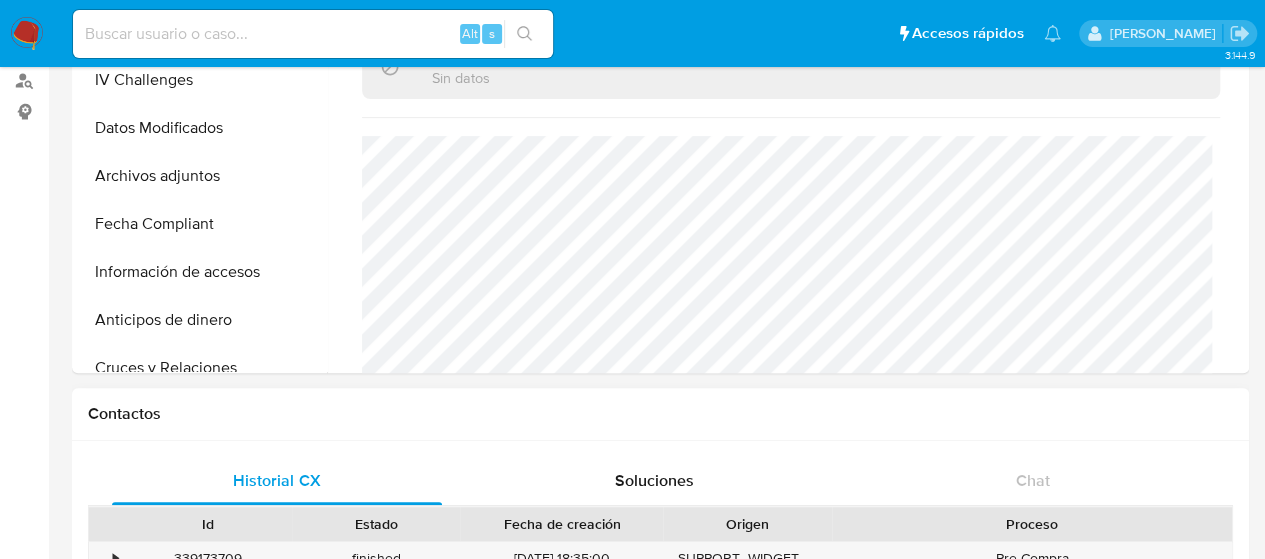 type 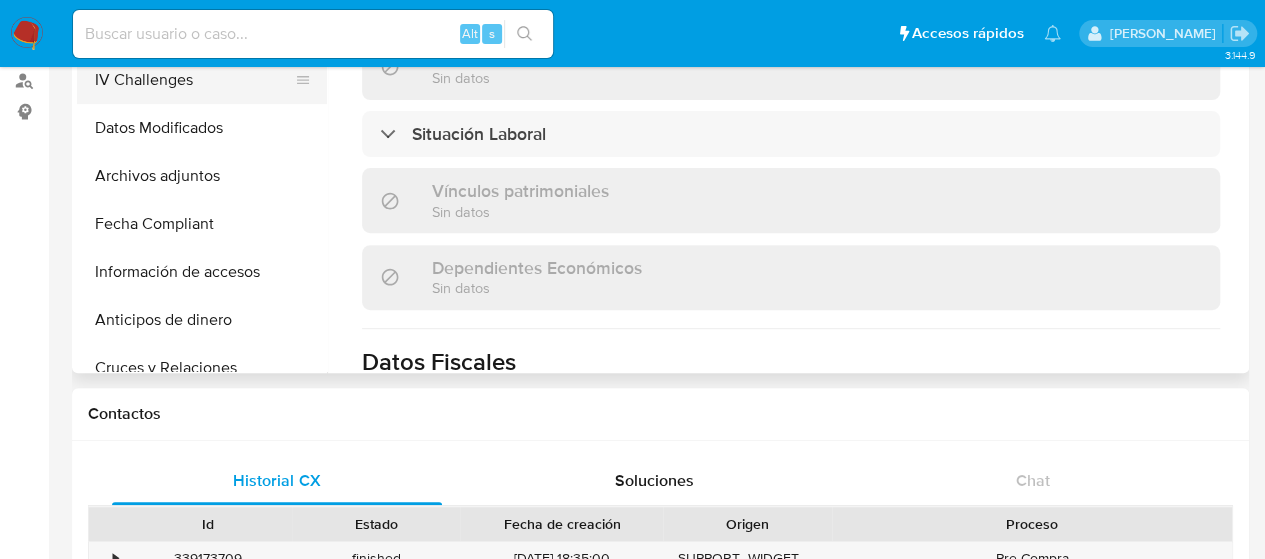 scroll, scrollTop: 480, scrollLeft: 0, axis: vertical 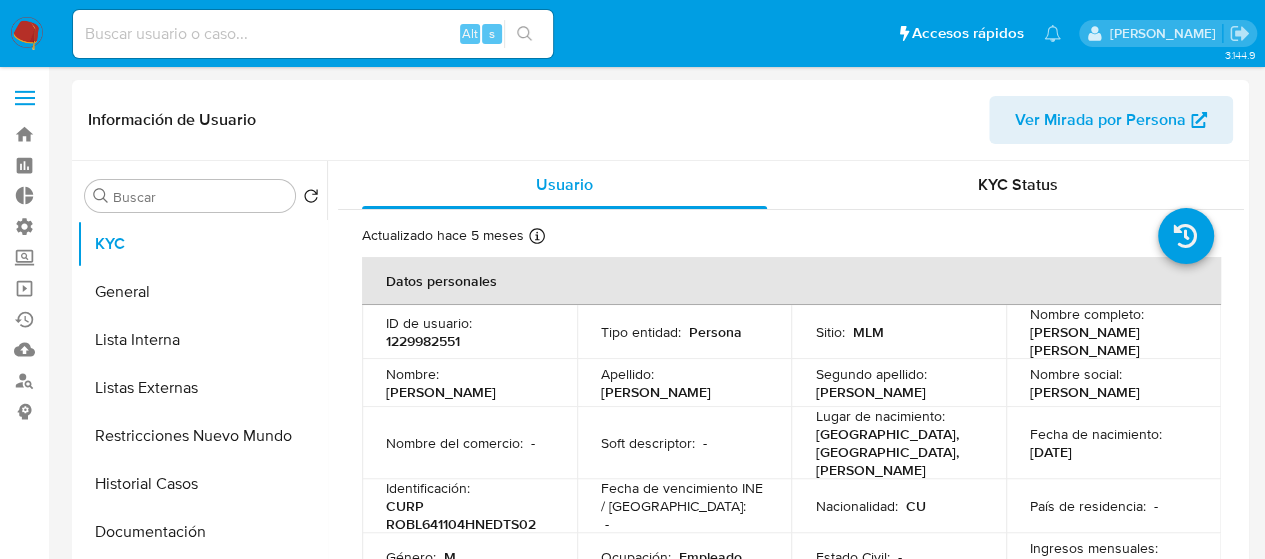select on "10" 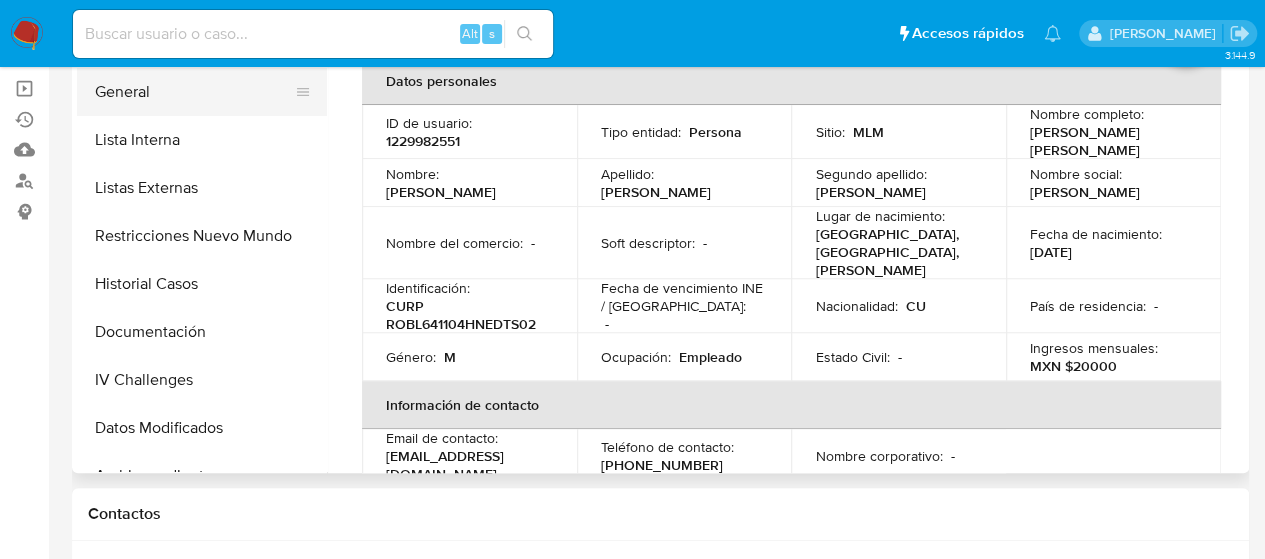 scroll, scrollTop: 0, scrollLeft: 0, axis: both 